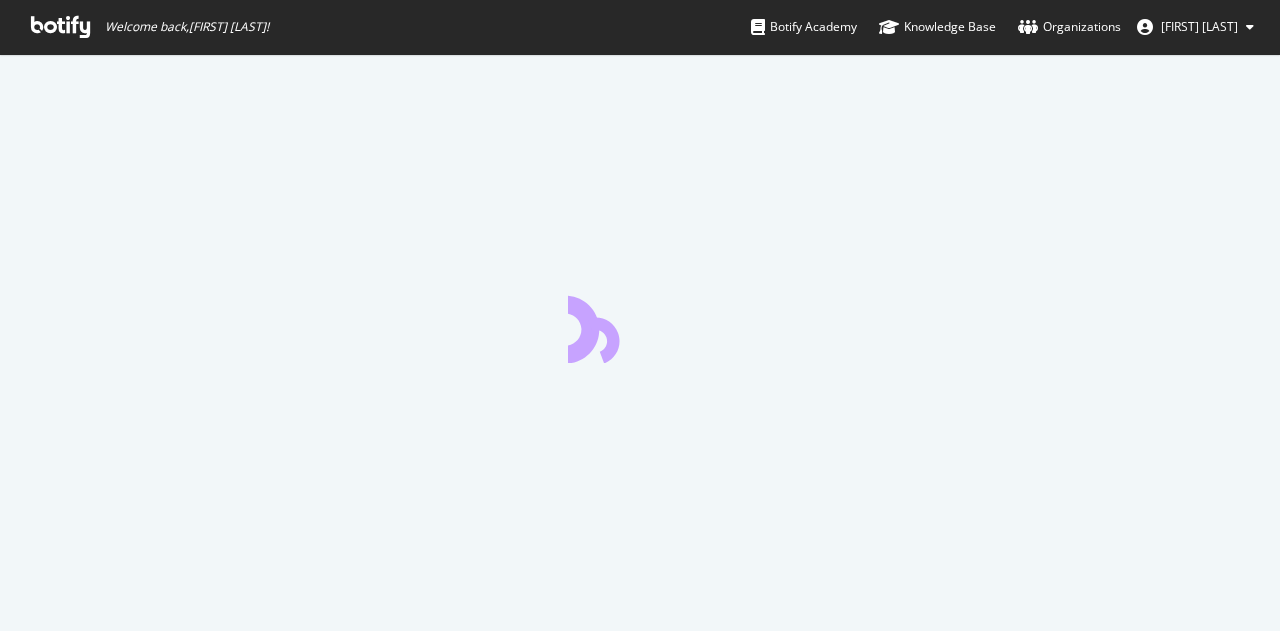 scroll, scrollTop: 0, scrollLeft: 0, axis: both 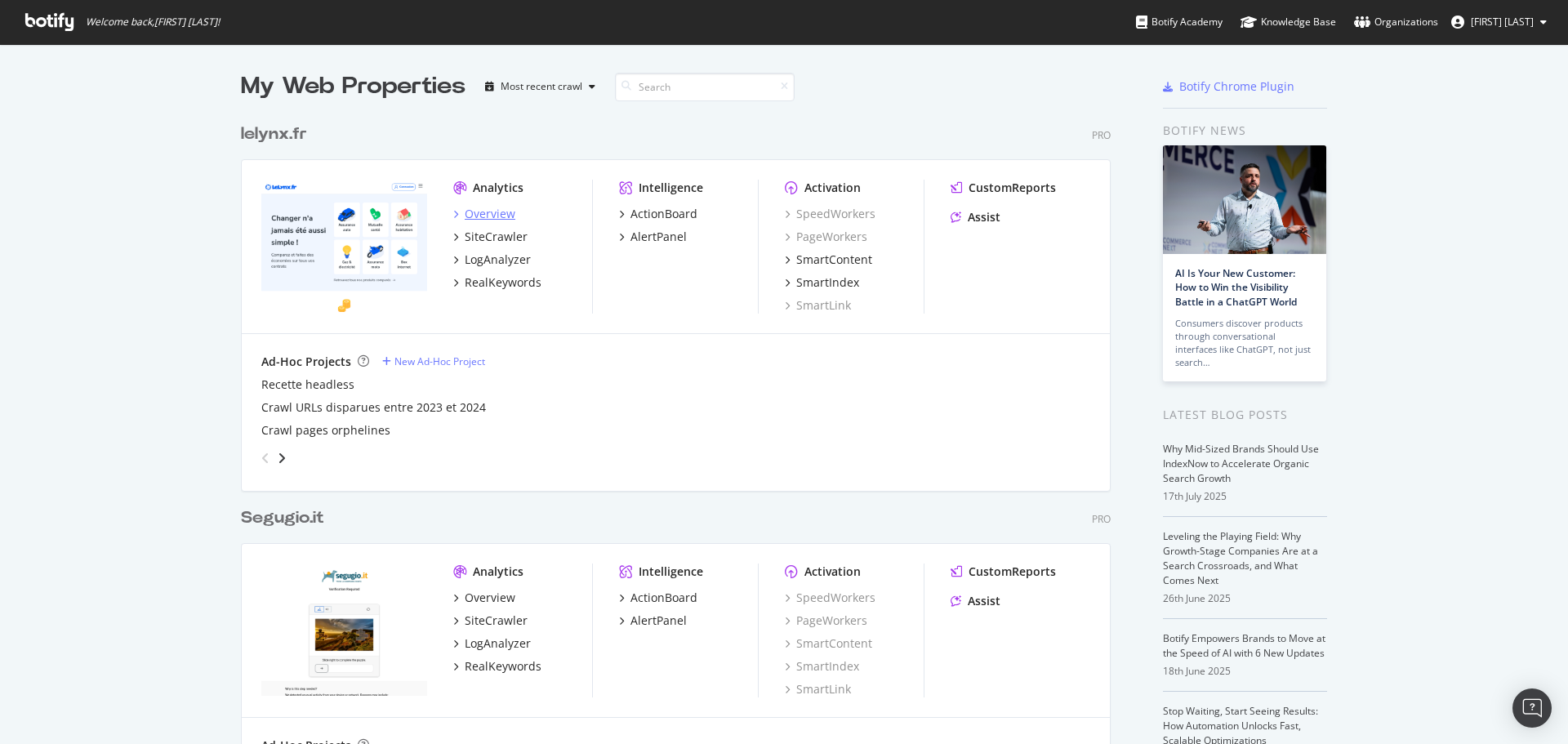 click on "Overview" at bounding box center [490, 214] 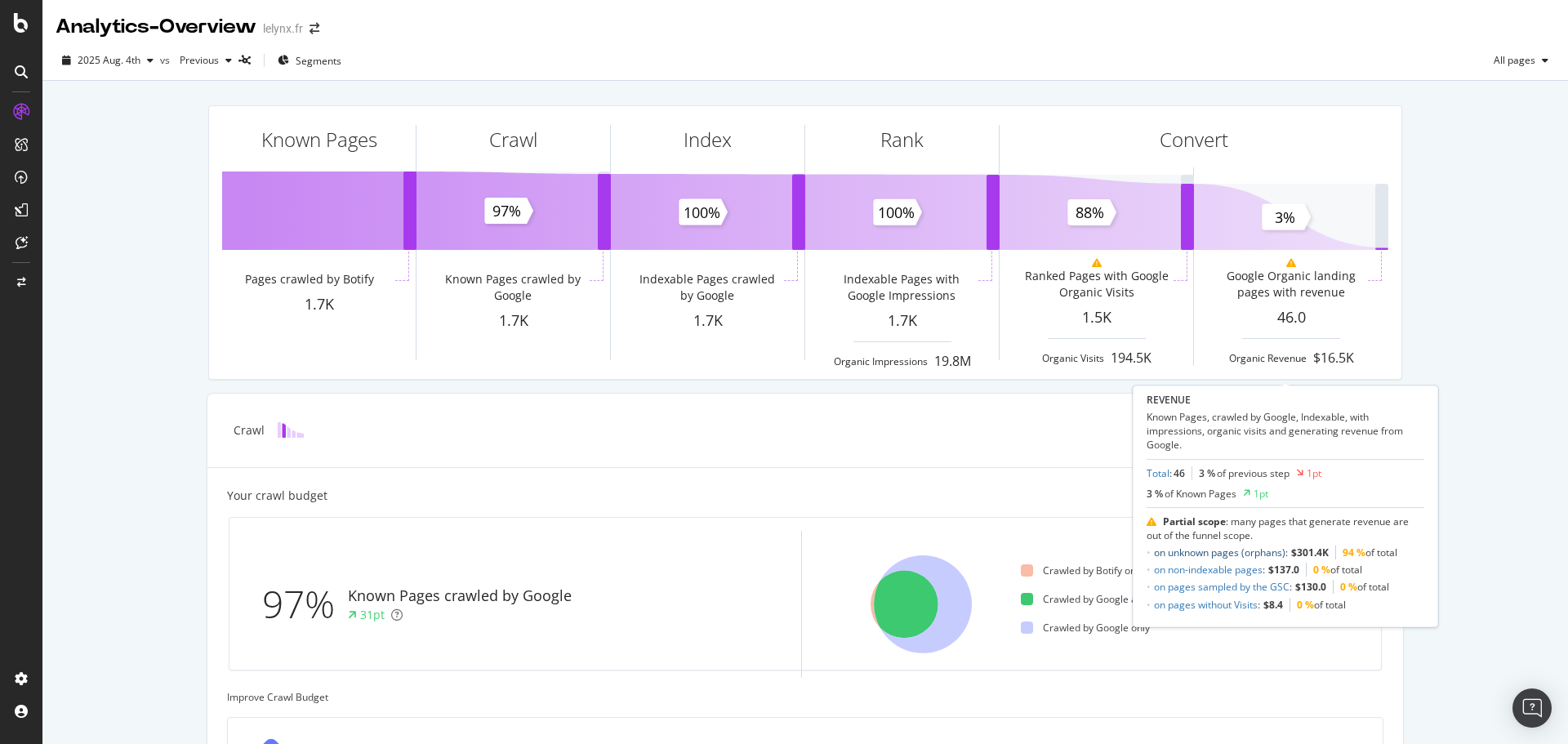 click on "on unknown pages (orphans)" at bounding box center (1219, 552) 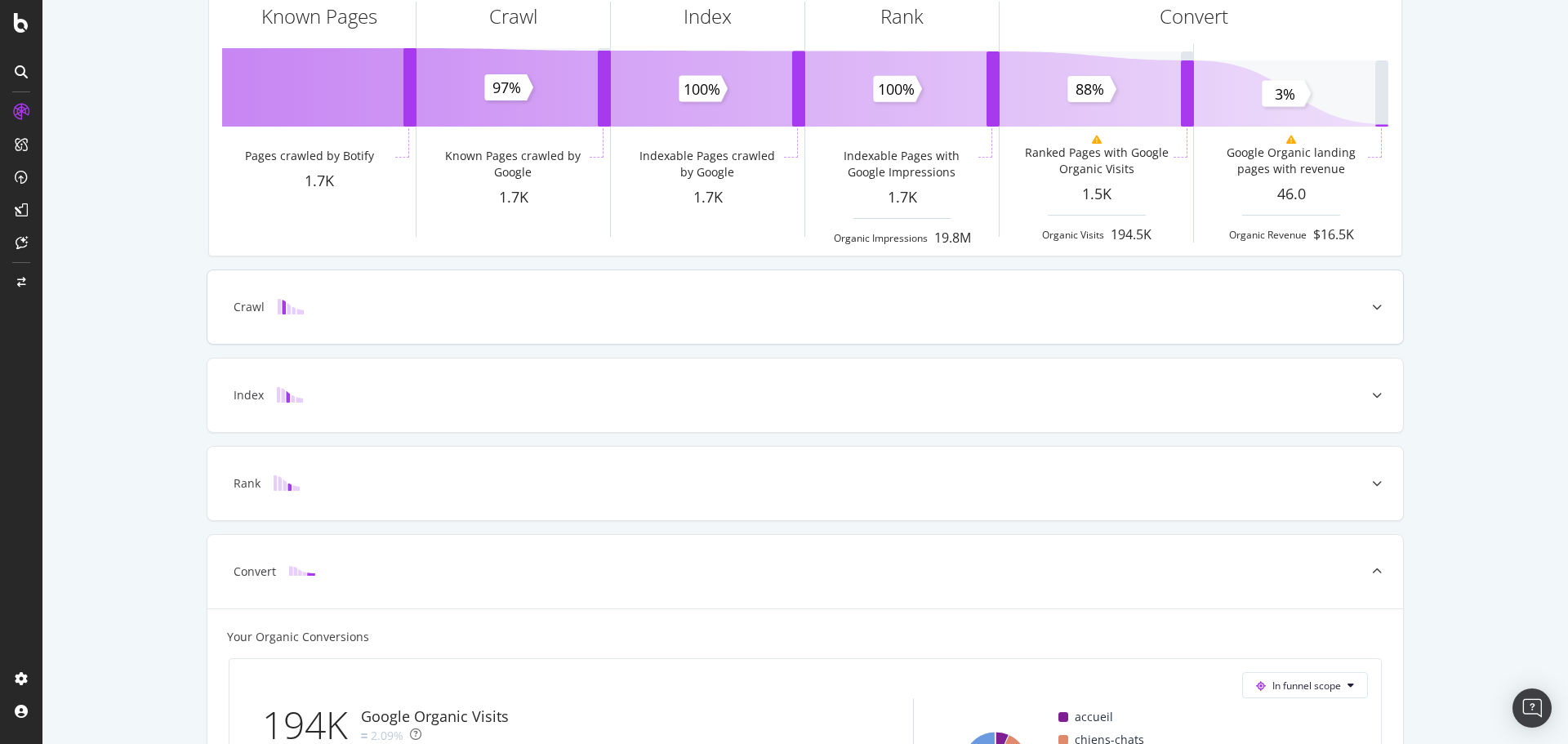 scroll, scrollTop: 0, scrollLeft: 0, axis: both 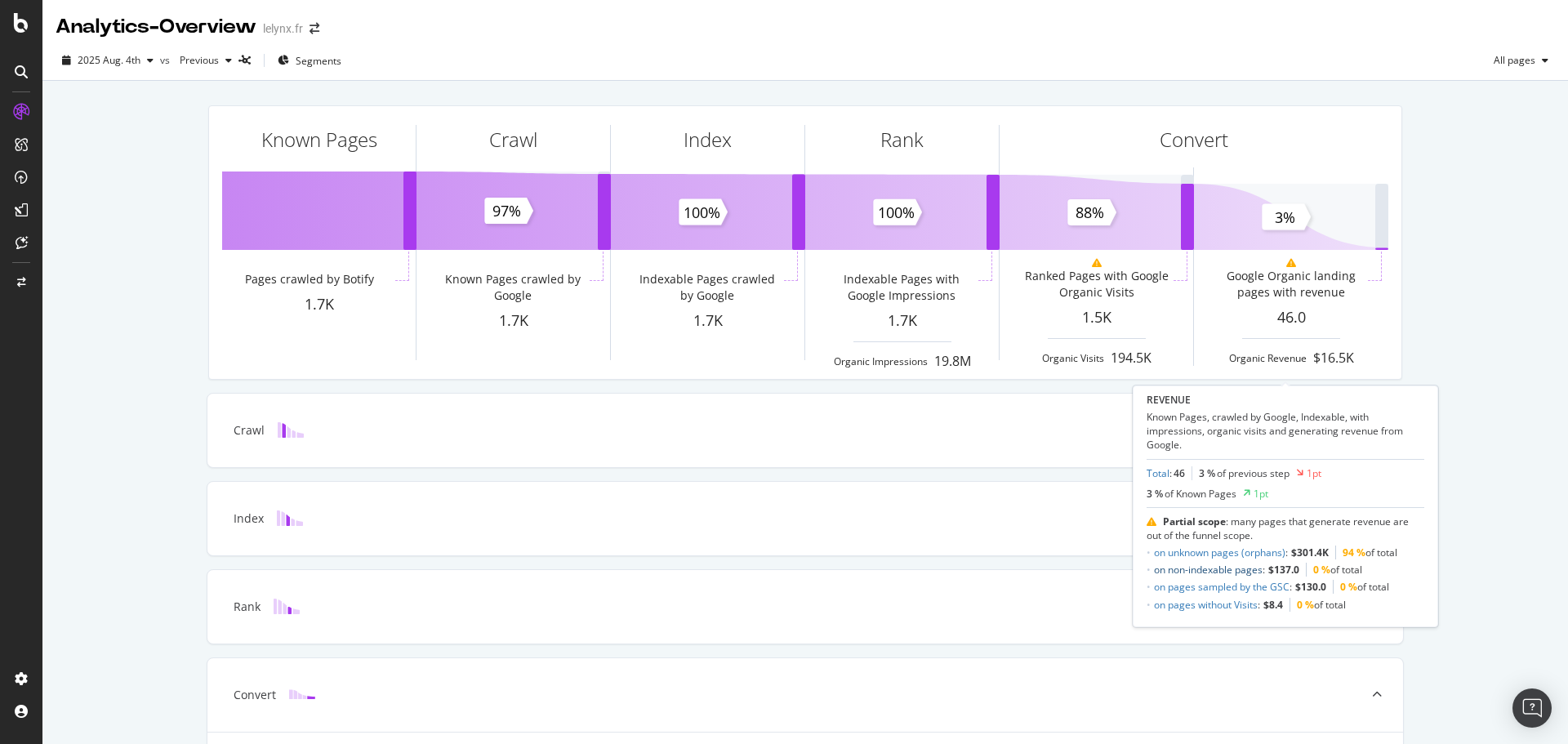 click on "on non-indexable pages" at bounding box center (1208, 569) 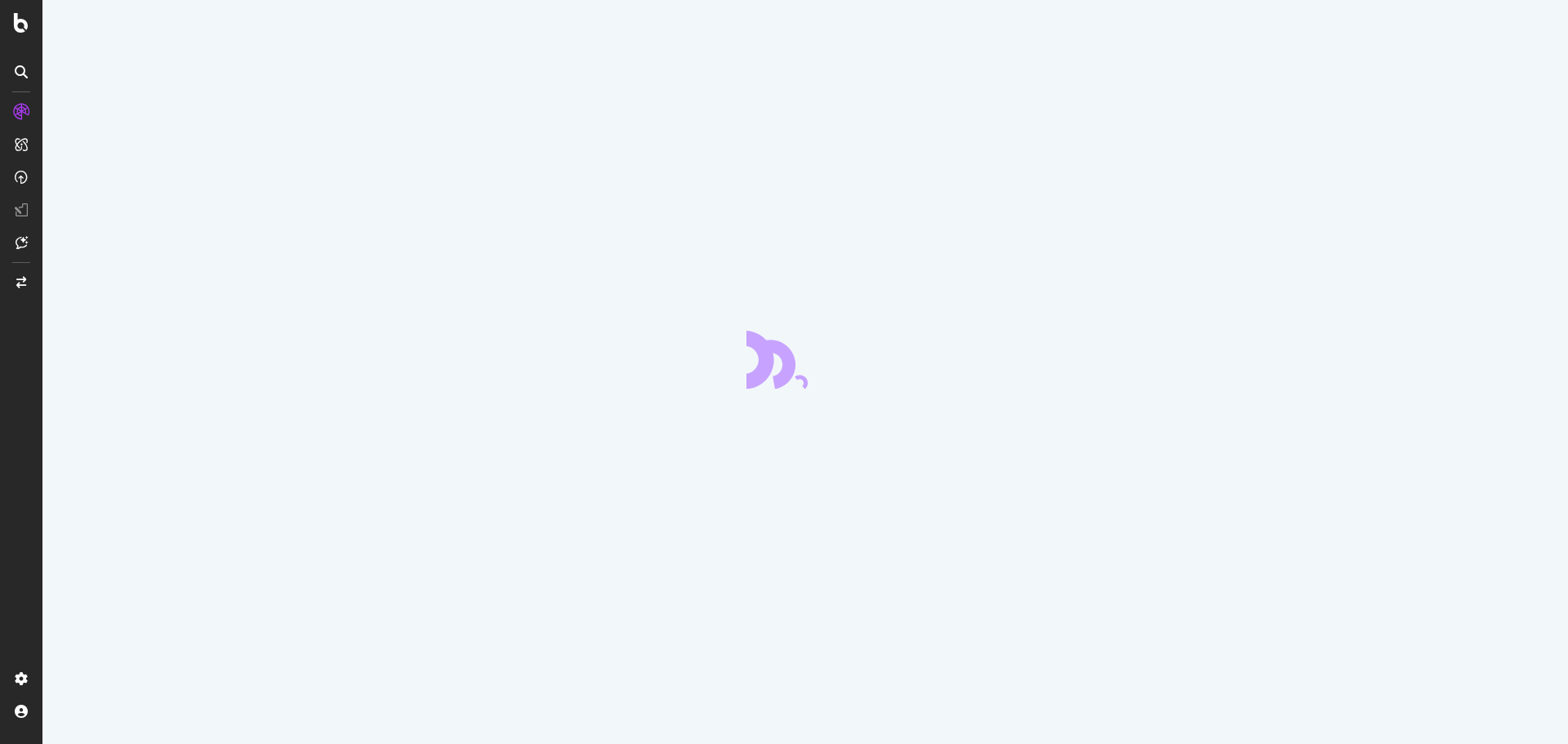 scroll, scrollTop: 0, scrollLeft: 0, axis: both 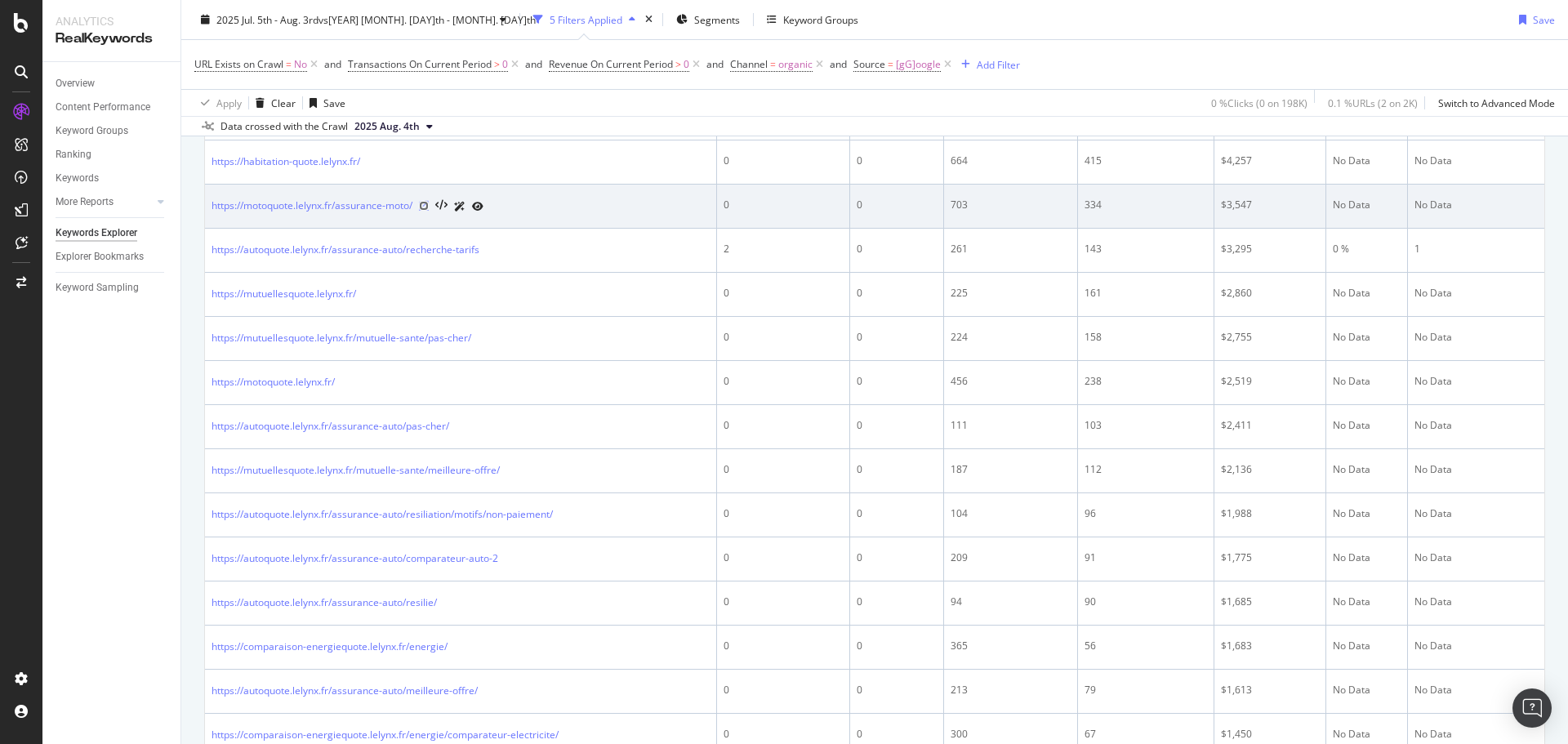 click at bounding box center [424, 206] 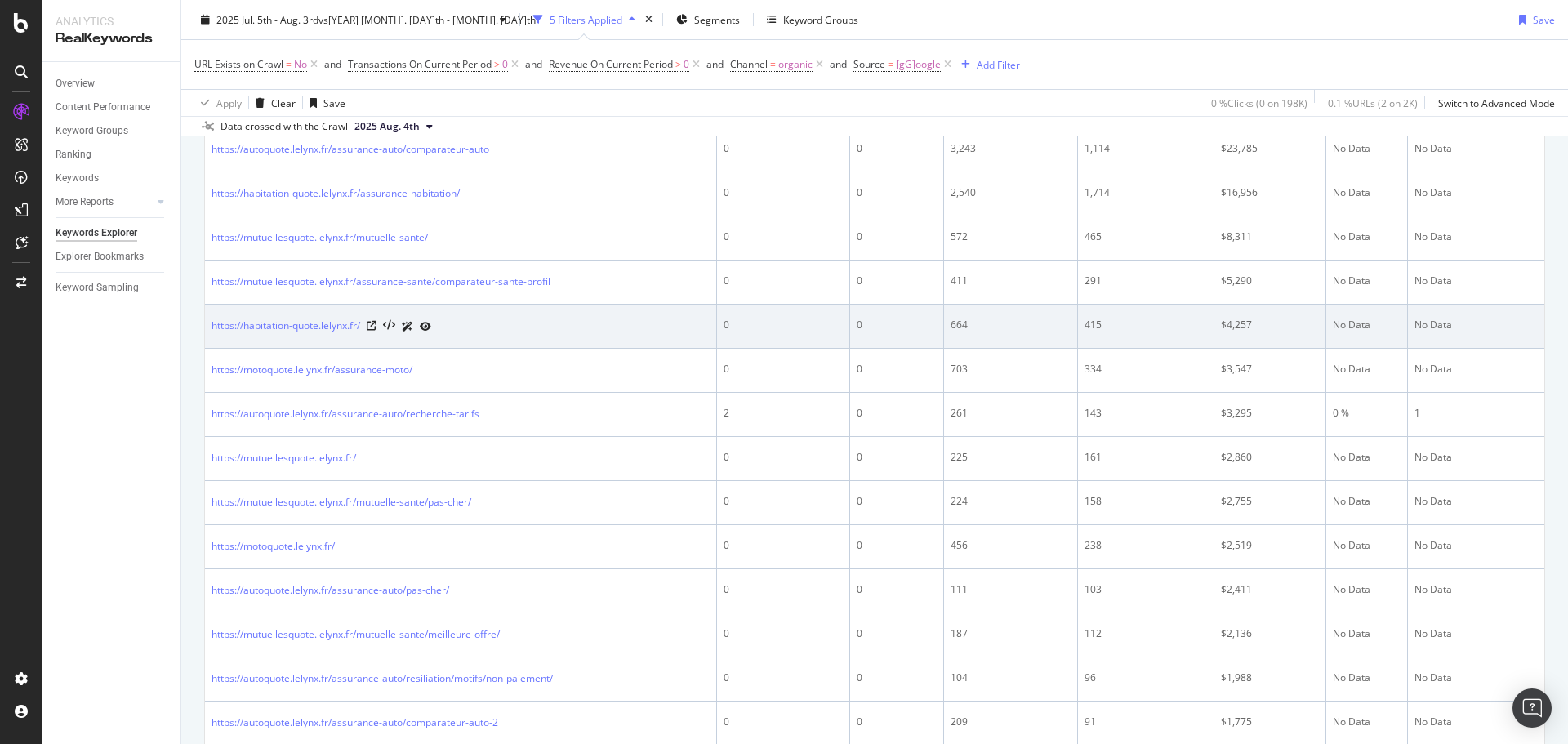 scroll, scrollTop: 411, scrollLeft: 0, axis: vertical 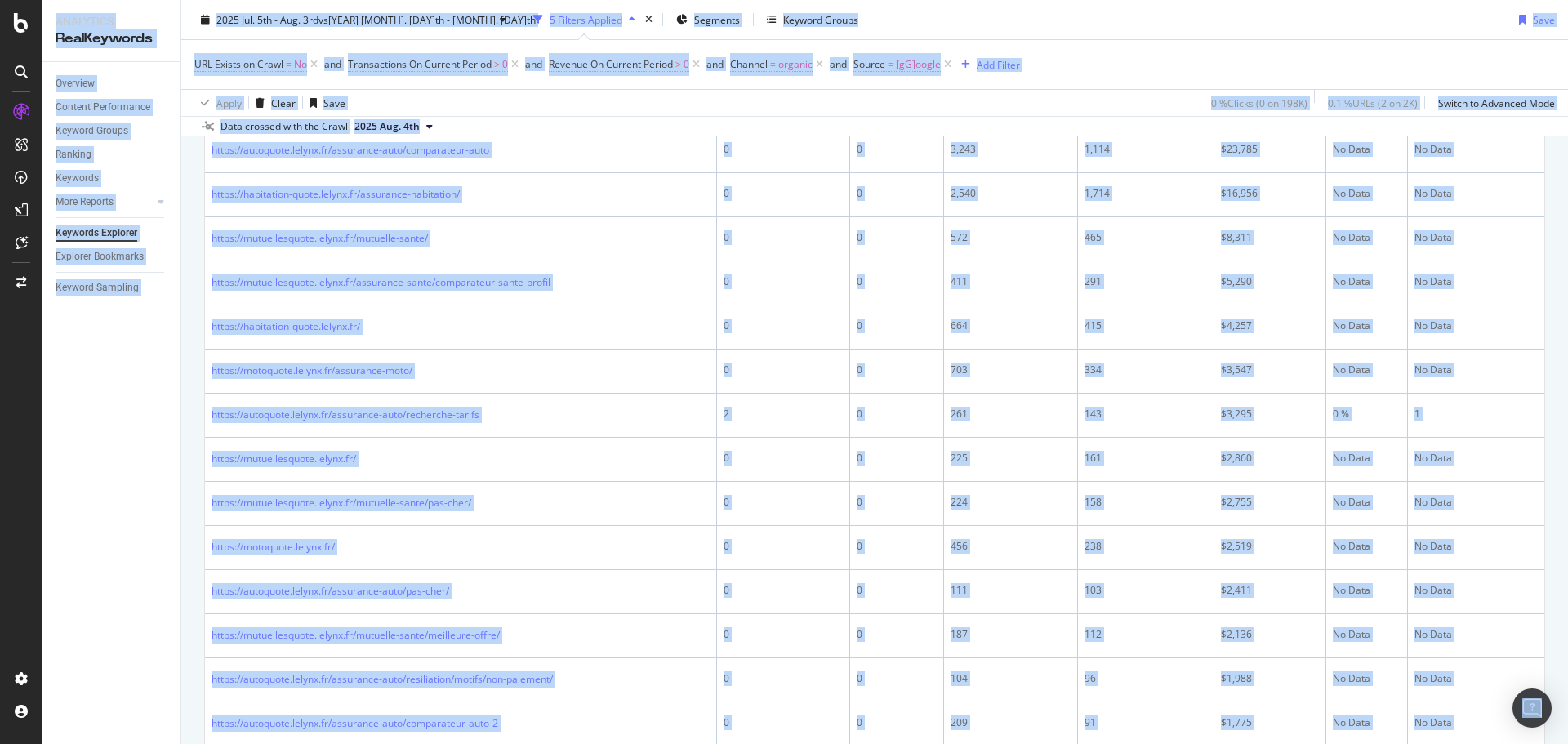click on "Overview Content Performance Keyword Groups Ranking Keywords More Reports Countries Devices Content Structure Keywords Explorer Explorer Bookmarks Keyword Sampling" at bounding box center (111, 403) 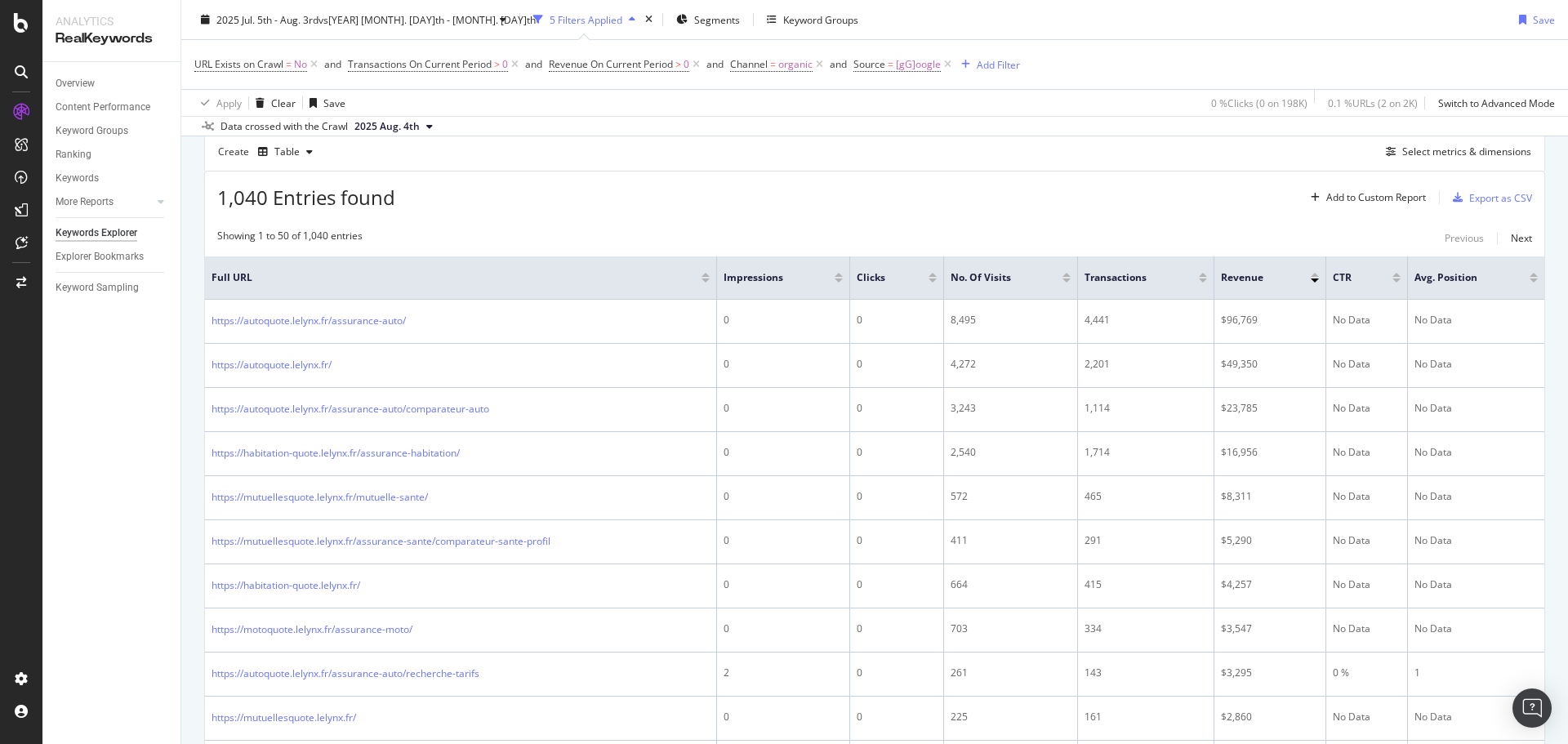 scroll, scrollTop: 151, scrollLeft: 0, axis: vertical 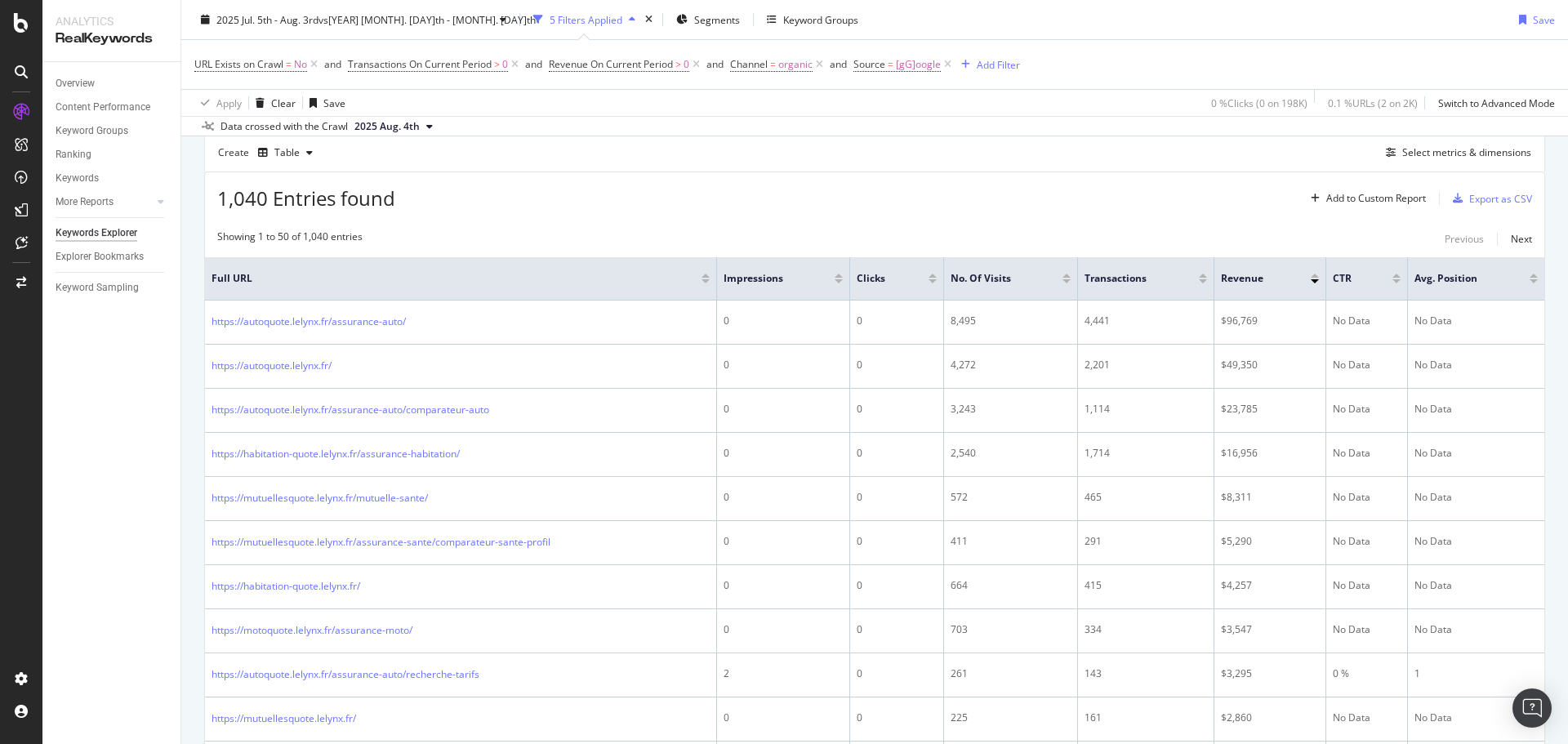 click on "By URL Top Charts Create   Table Select metrics & dimensions 1,040 Entries found Add to Custom Report Export as CSV Showing 1 to 50 of 1,040 entries Previous Next Full URL Impressions Clicks No. of Visits Transactions Revenue CTR Avg. Position https://autoquote.lelynx.fr/assurance-auto/ 0 0 8,495 4,441 $96,769 No Data No Data https://autoquote.lelynx.fr/ 0 0 4,272 2,201 $49,350 No Data No Data https://autoquote.lelynx.fr/assurance-auto/comparateur-auto 0 0 3,243 1,114 $23,785 No Data No Data https://habitation-quote.lelynx.fr/assurance-habitation/ 0 0 2,540 1,714 $16,956 No Data No Data https://mutuellesquote.lelynx.fr/mutuelle-sante/ 0 0 572 465 $8,311 No Data No Data https://mutuellesquote.lelynx.fr/assurance-sante/comparateur-sante-profil 0 0 411 291 $5,290 No Data No Data https://habitation-quote.lelynx.fr/ 0 0 664 415 $4,257 No Data No Data https://motoquote.lelynx.fr/assurance-moto/ 0 0 703 334 $3,547 No Data No Data https://autoquote.lelynx.fr/assurance-auto/recherche-tarifs 2 0 261 143 $3,295 0 % 1 0" at bounding box center [875, 1328] 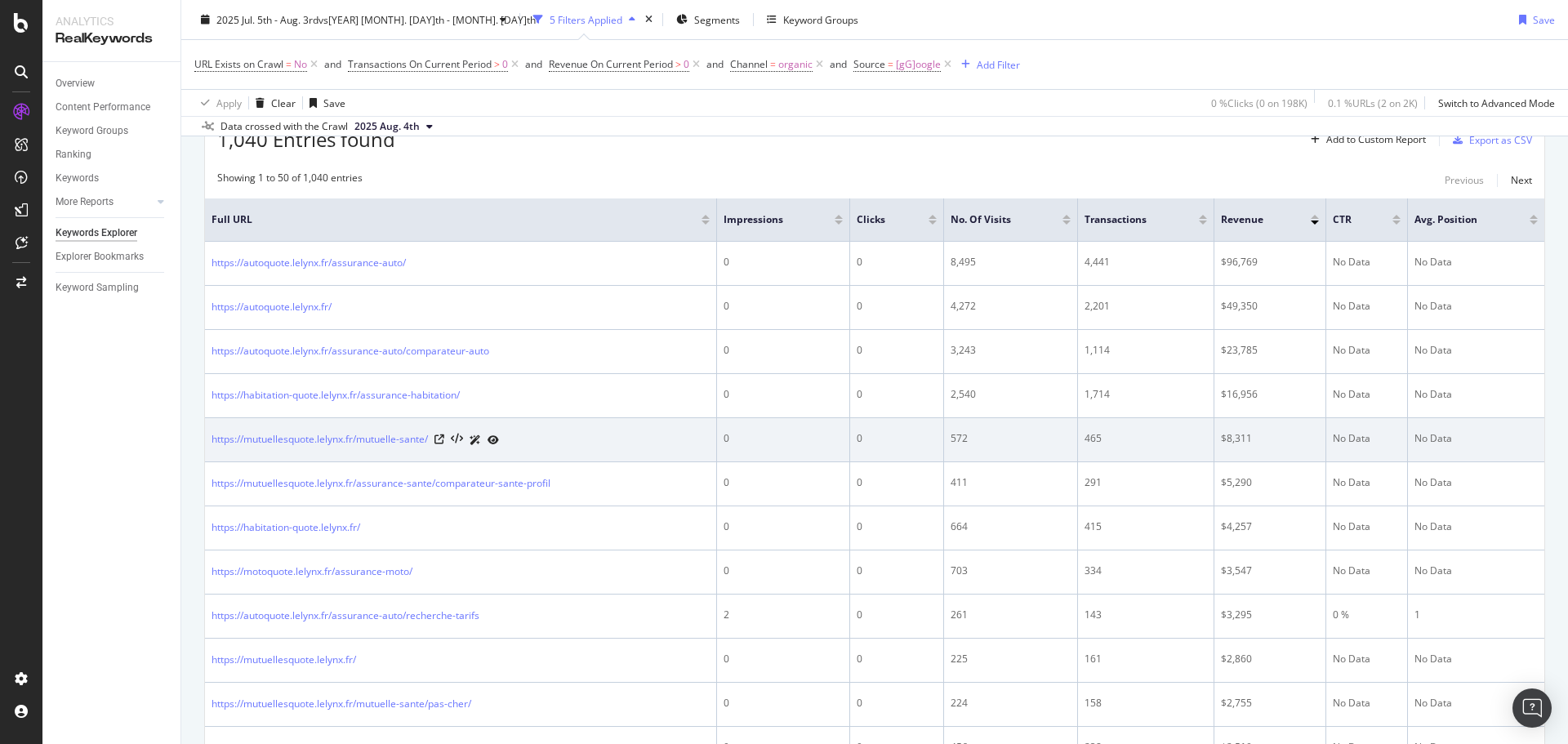 scroll, scrollTop: 212, scrollLeft: 0, axis: vertical 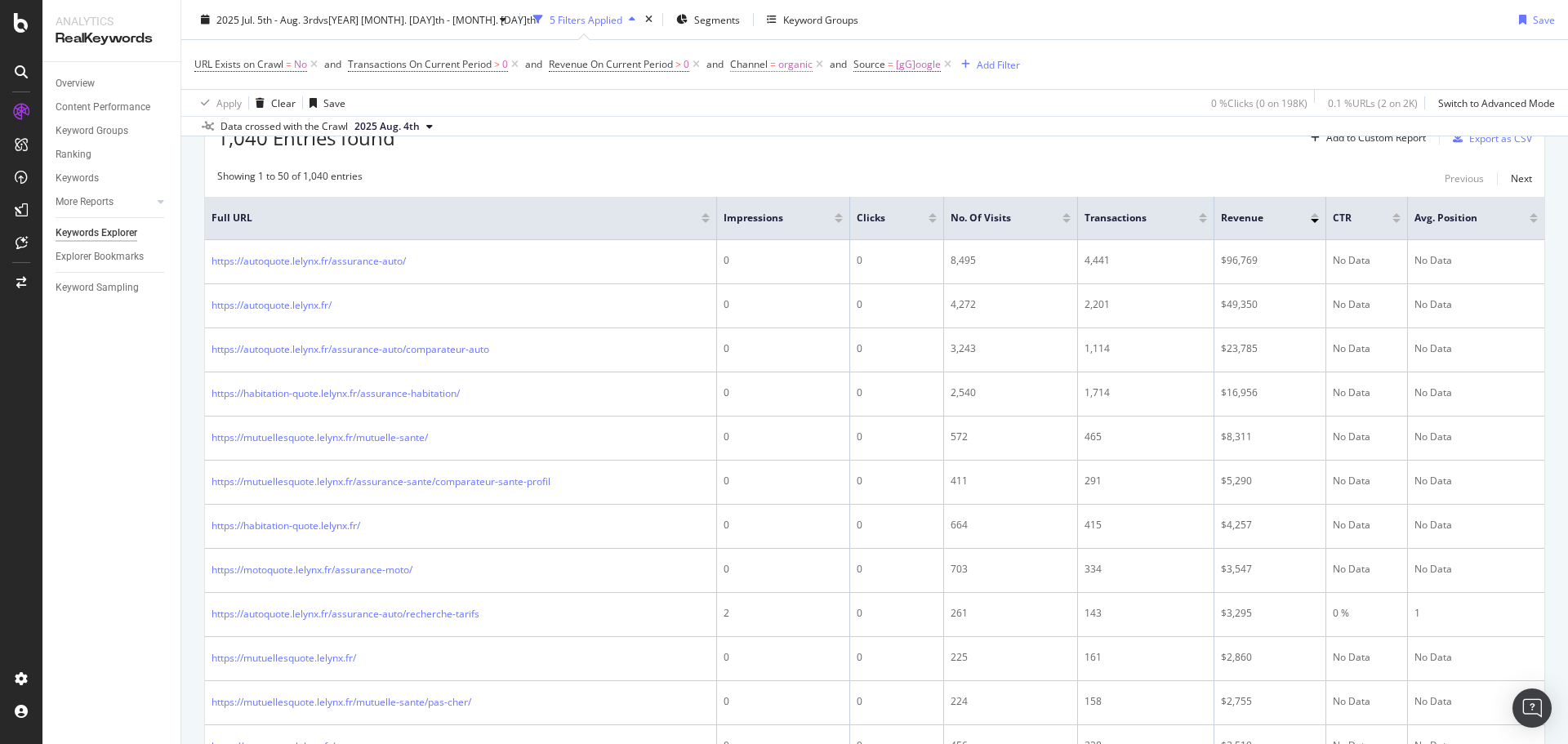 click on "organic" at bounding box center [795, 65] 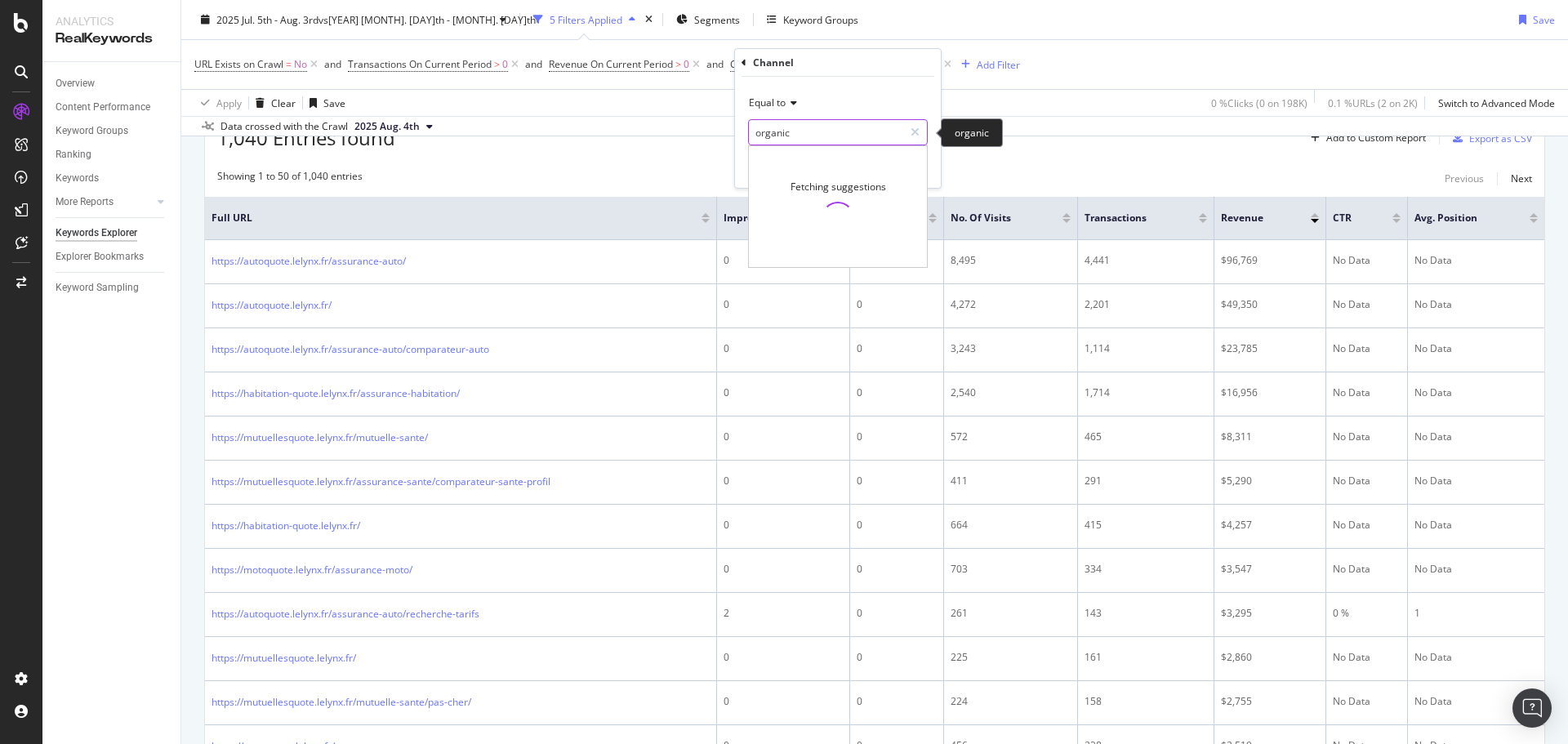 click on "organic" at bounding box center (826, 132) 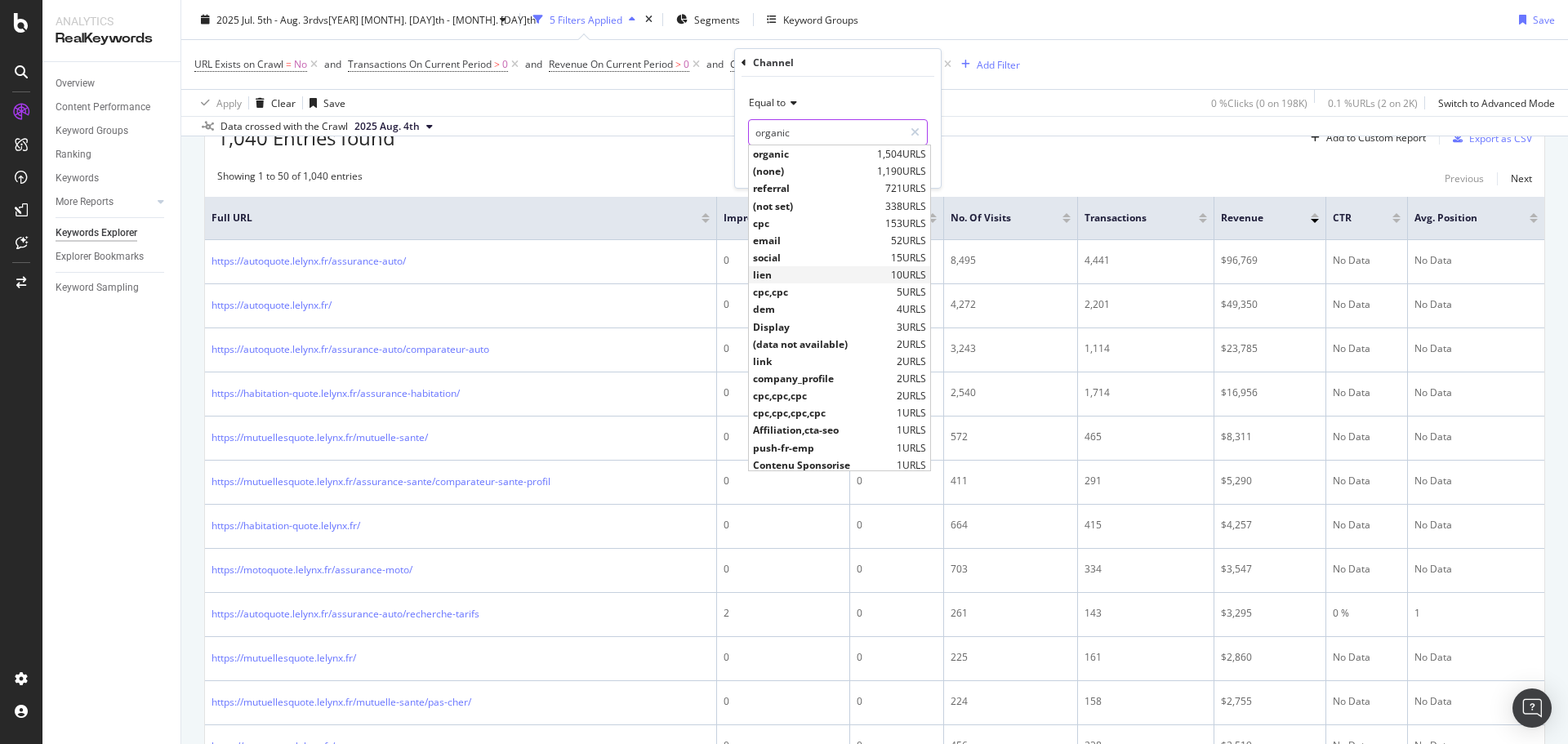 scroll, scrollTop: 55, scrollLeft: 0, axis: vertical 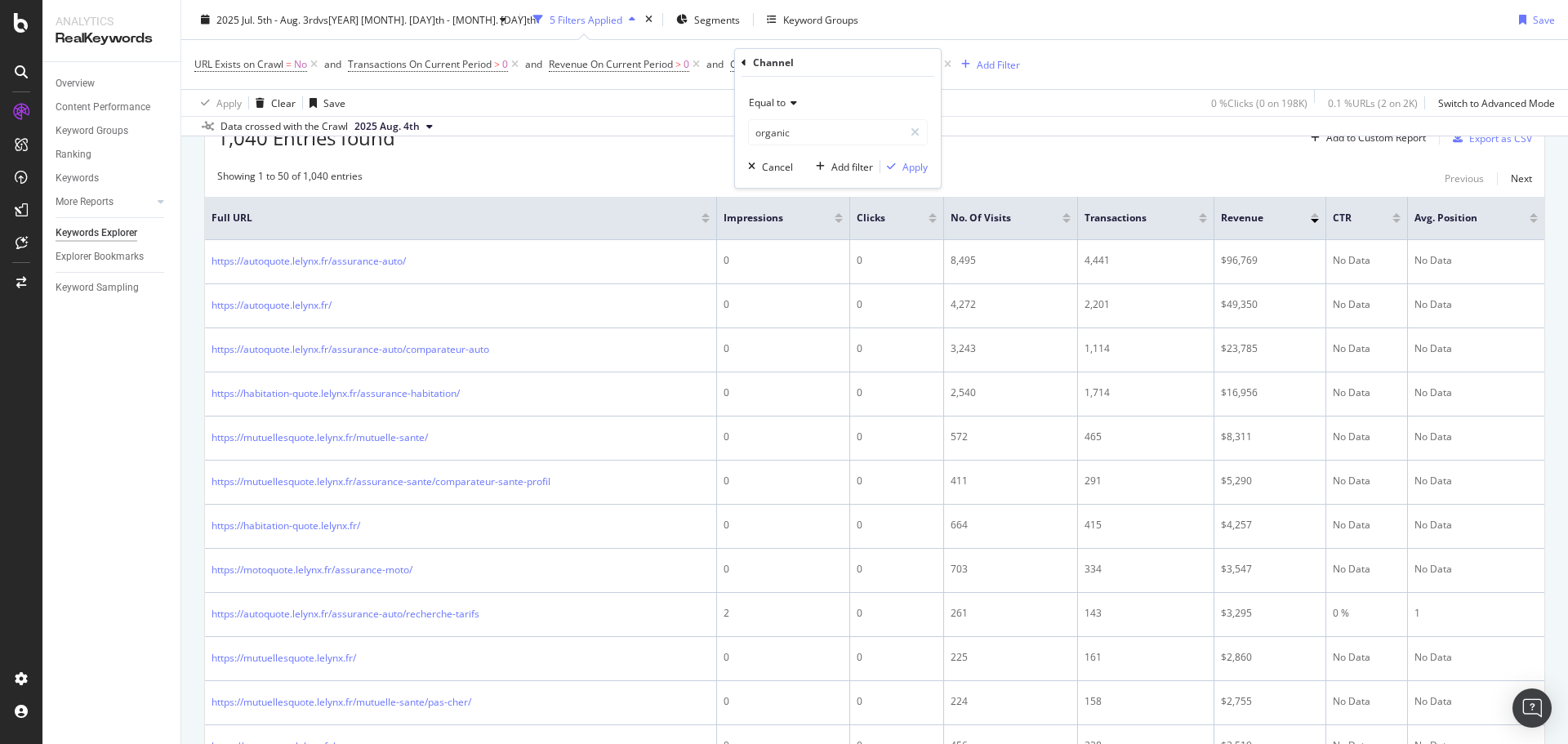 click on "Overview Content Performance Keyword Groups Ranking Keywords More Reports Countries Devices Content Structure Keywords Explorer Explorer Bookmarks Keyword Sampling" at bounding box center (111, 403) 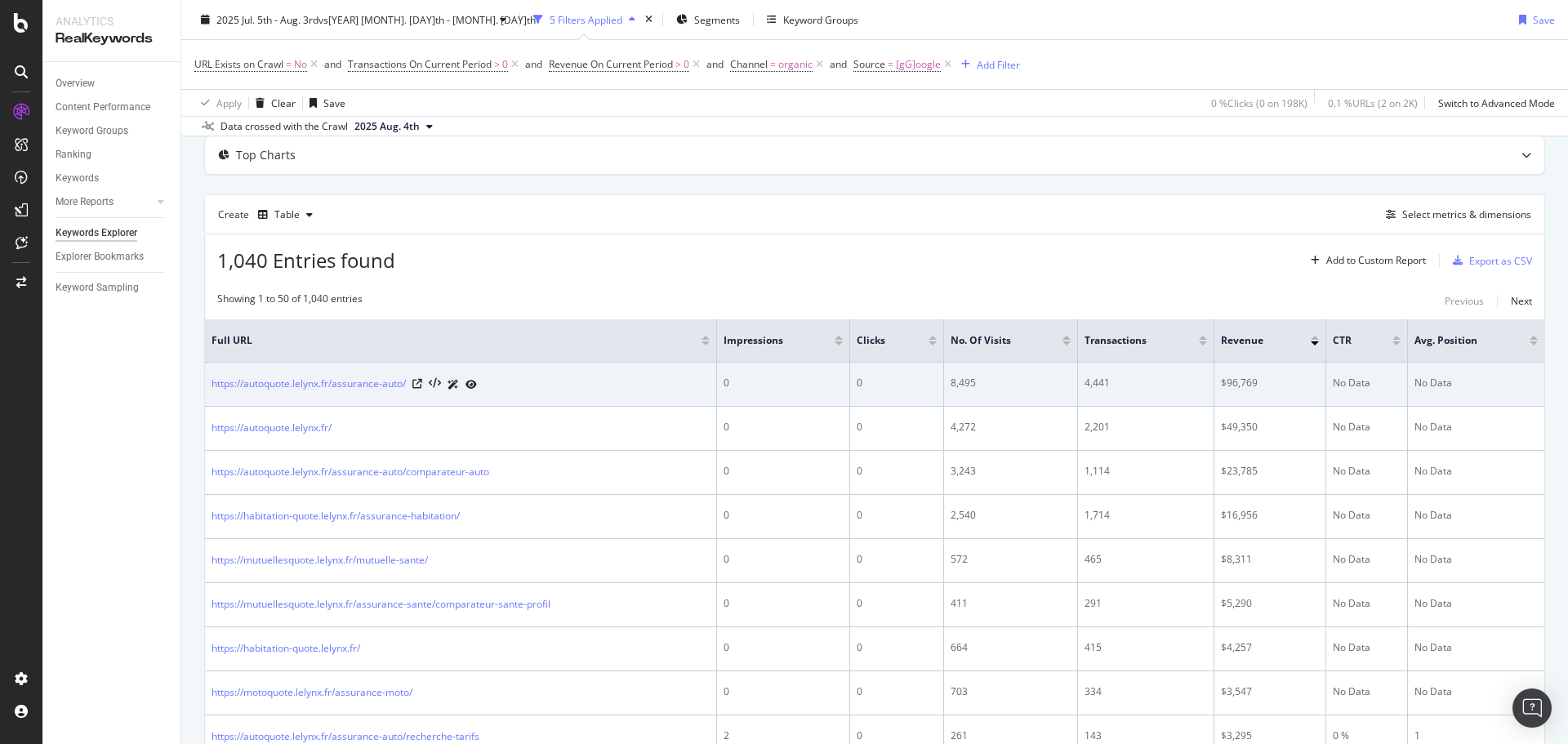 scroll, scrollTop: 51, scrollLeft: 0, axis: vertical 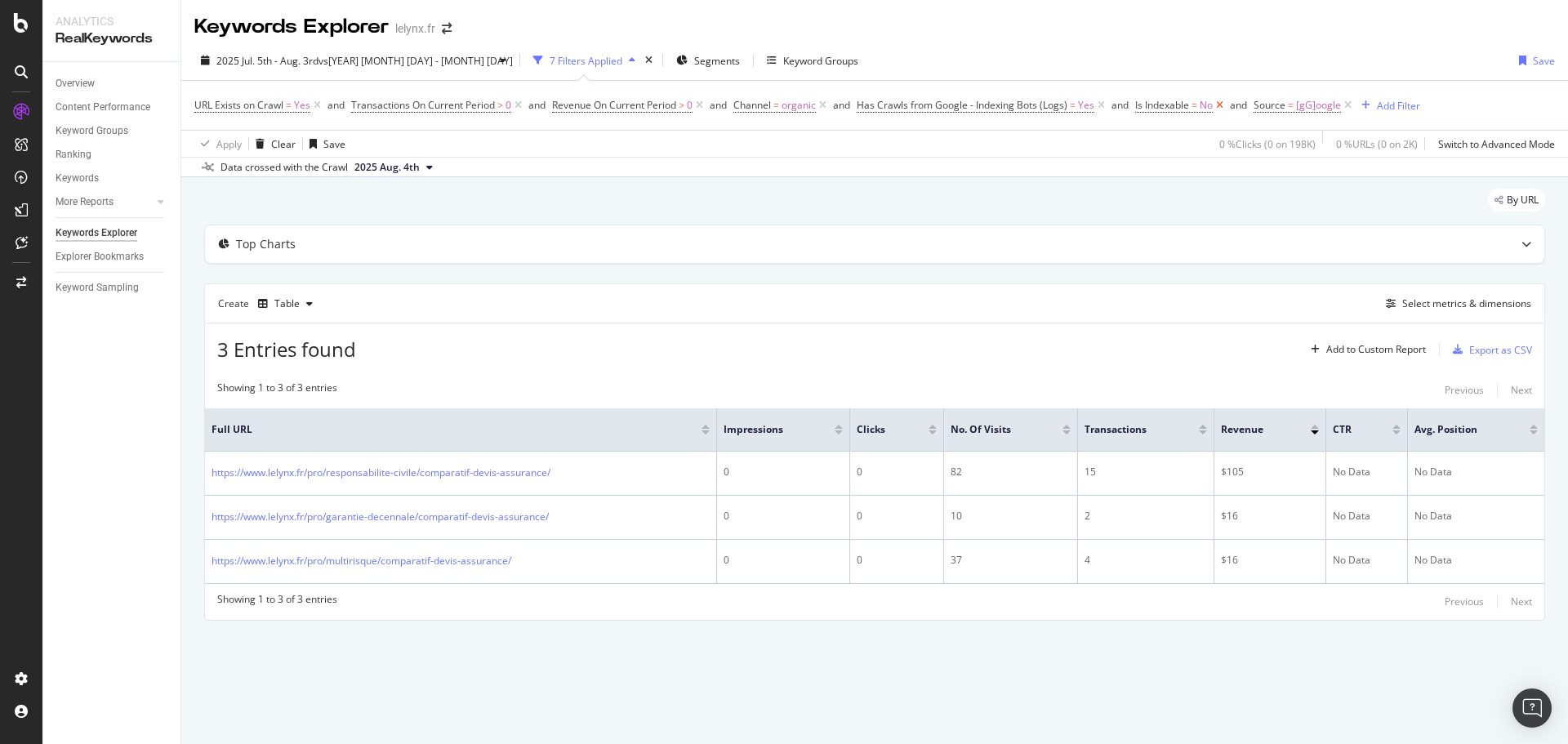 click at bounding box center [1219, 105] 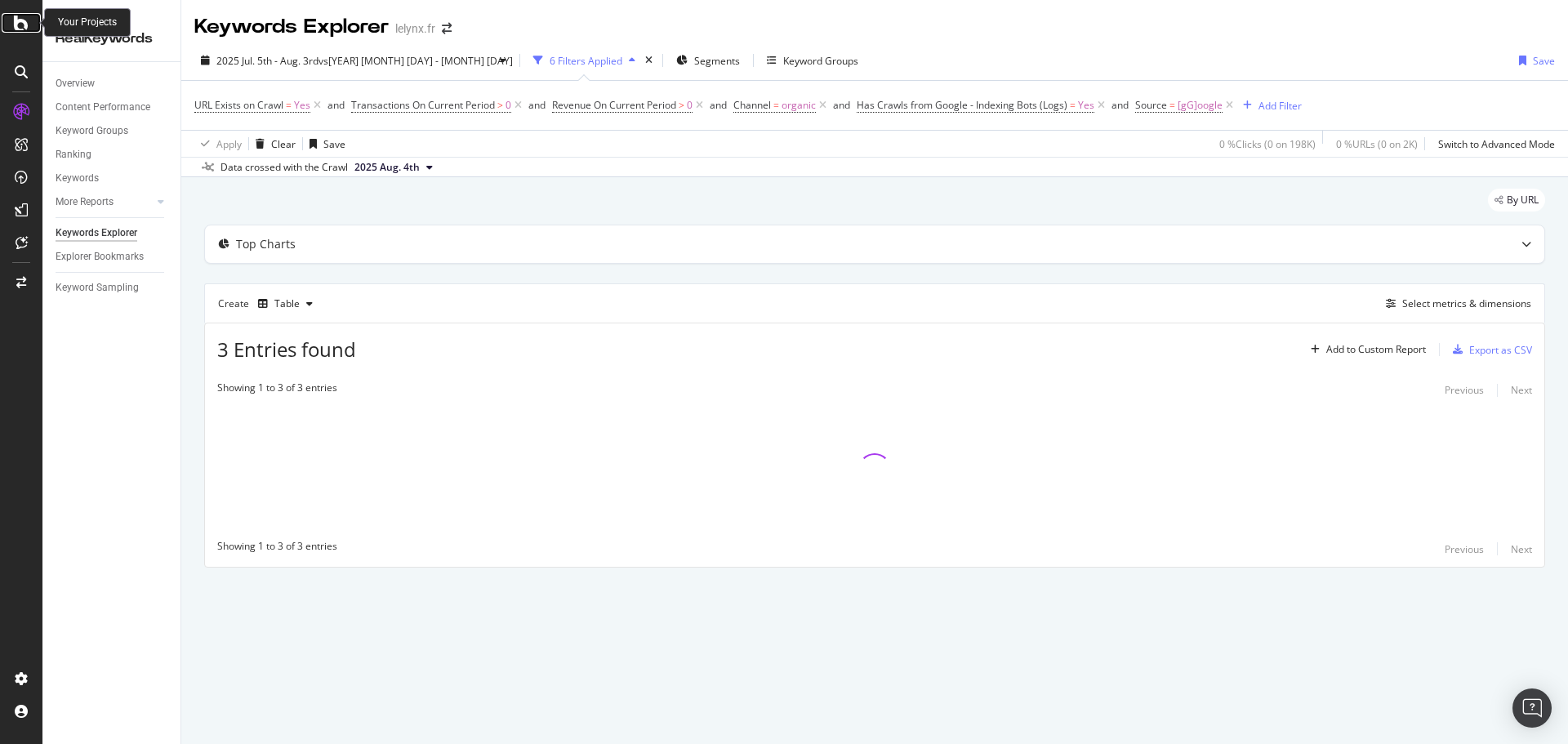 click at bounding box center (21, 23) 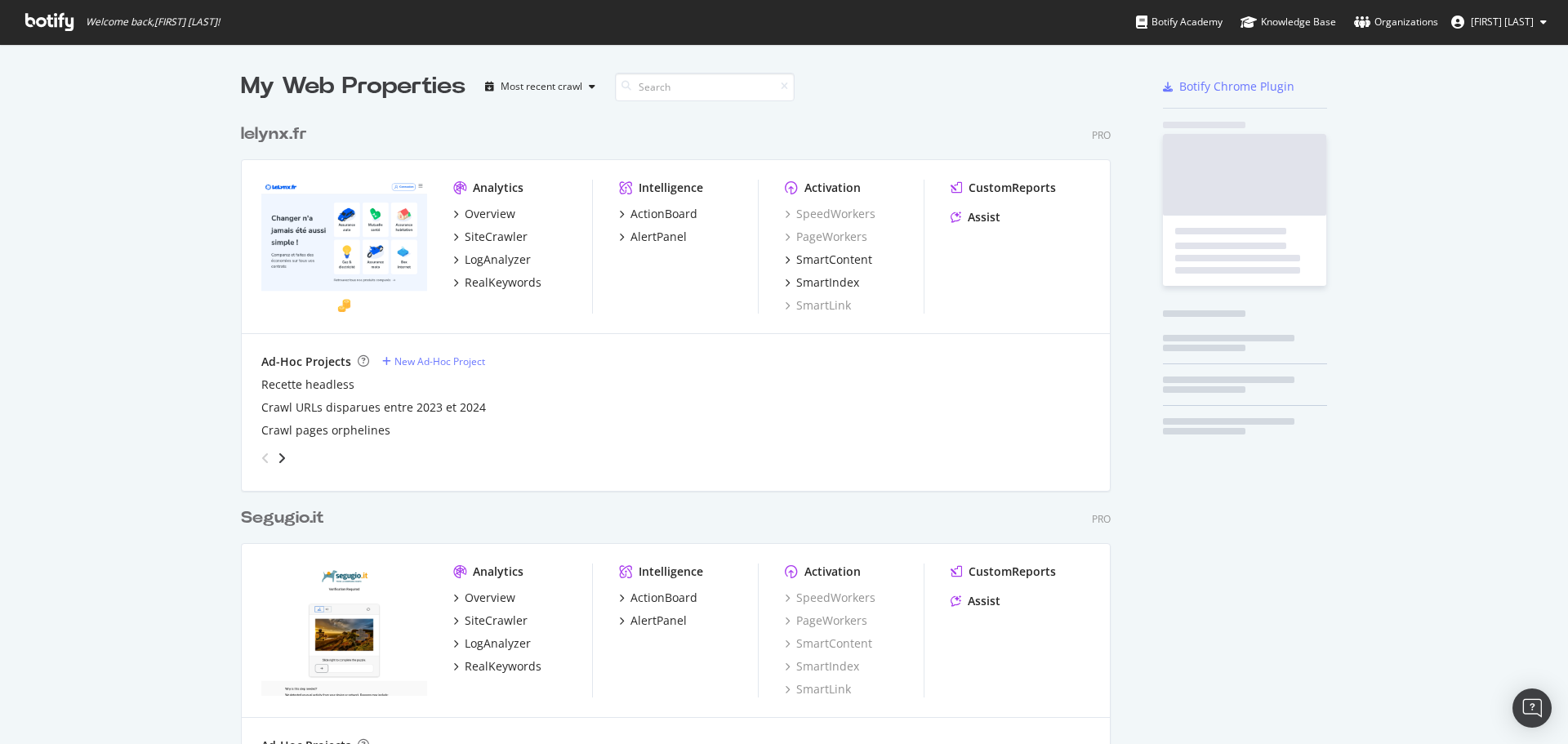 scroll, scrollTop: 13, scrollLeft: 13, axis: both 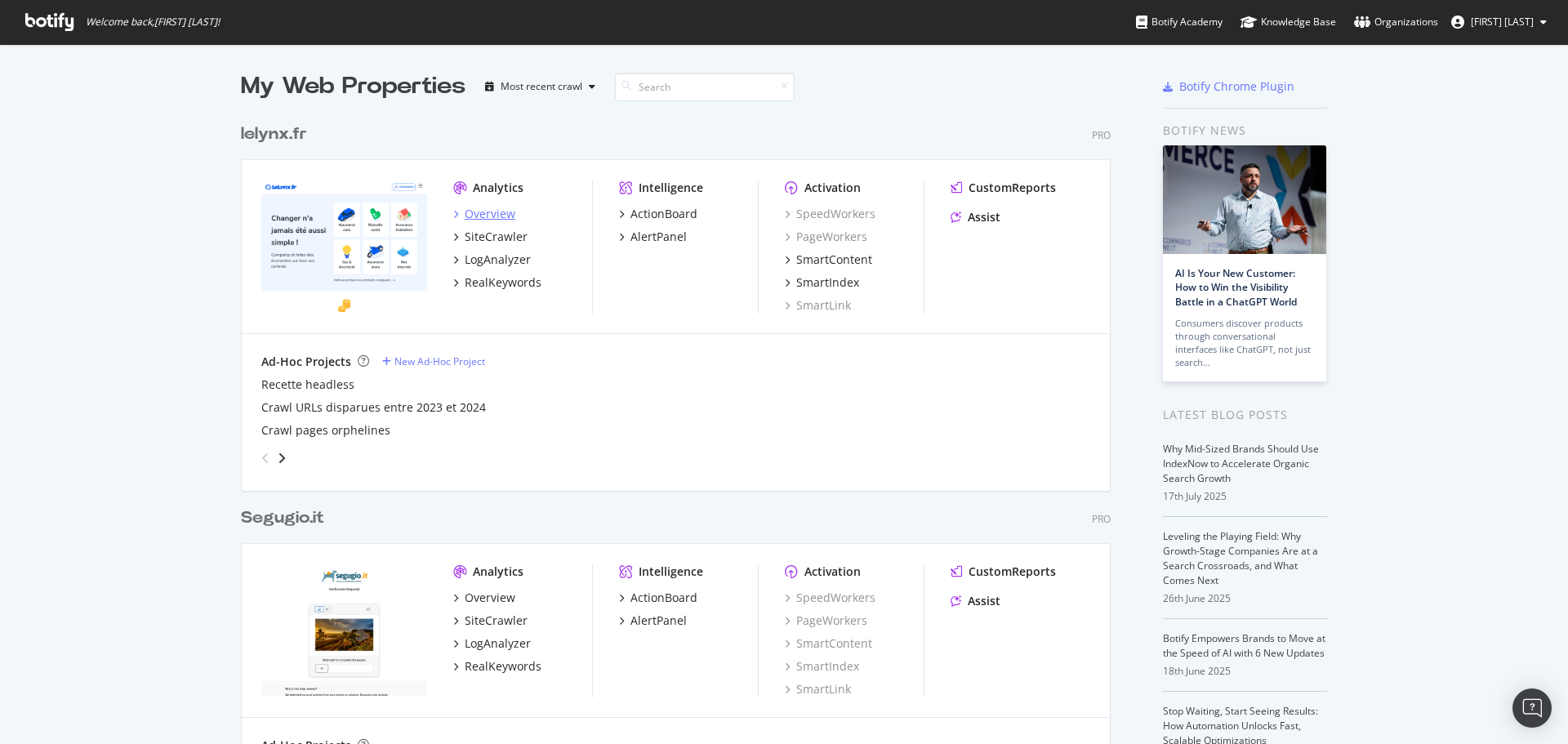 click on "Overview" at bounding box center [490, 214] 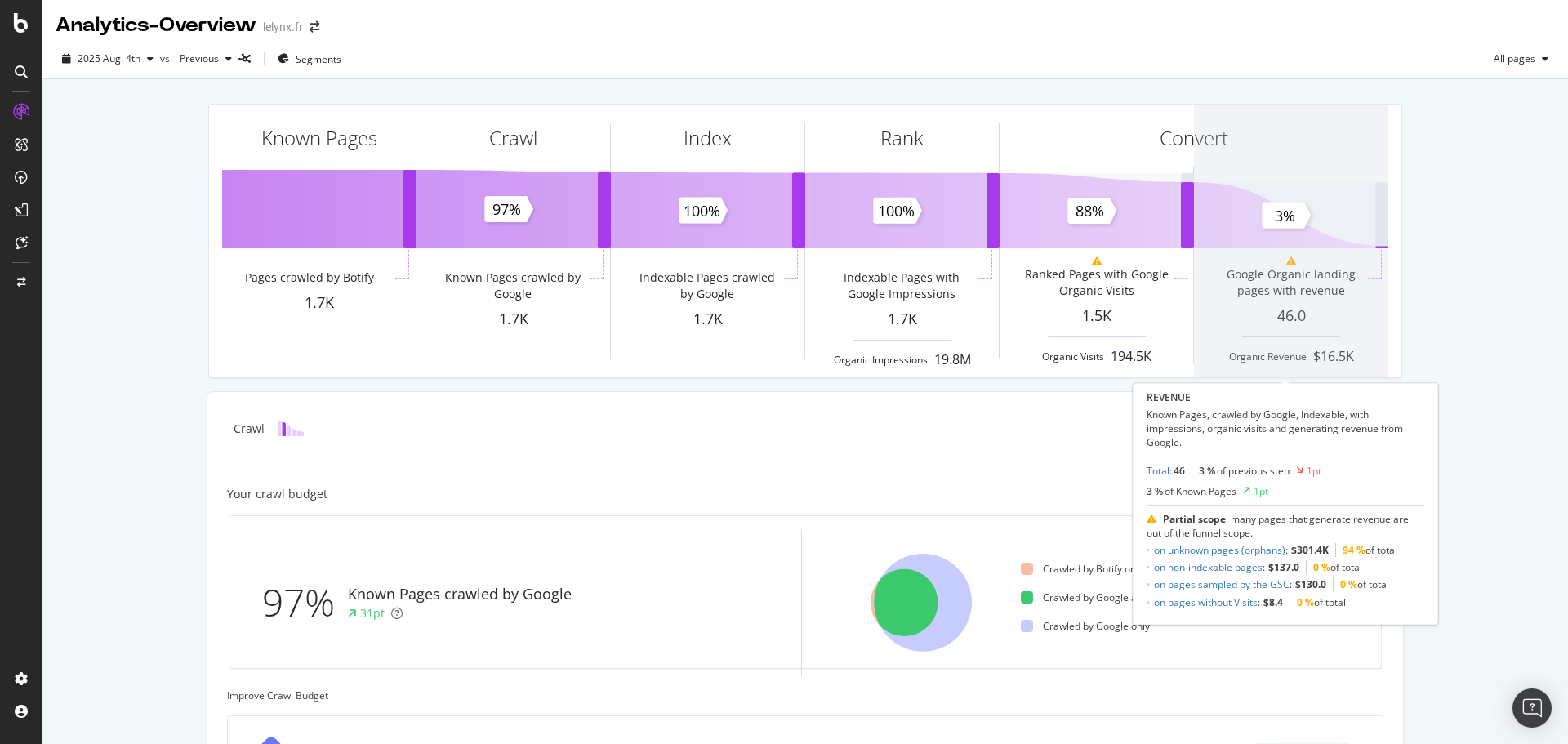 scroll, scrollTop: 2, scrollLeft: 0, axis: vertical 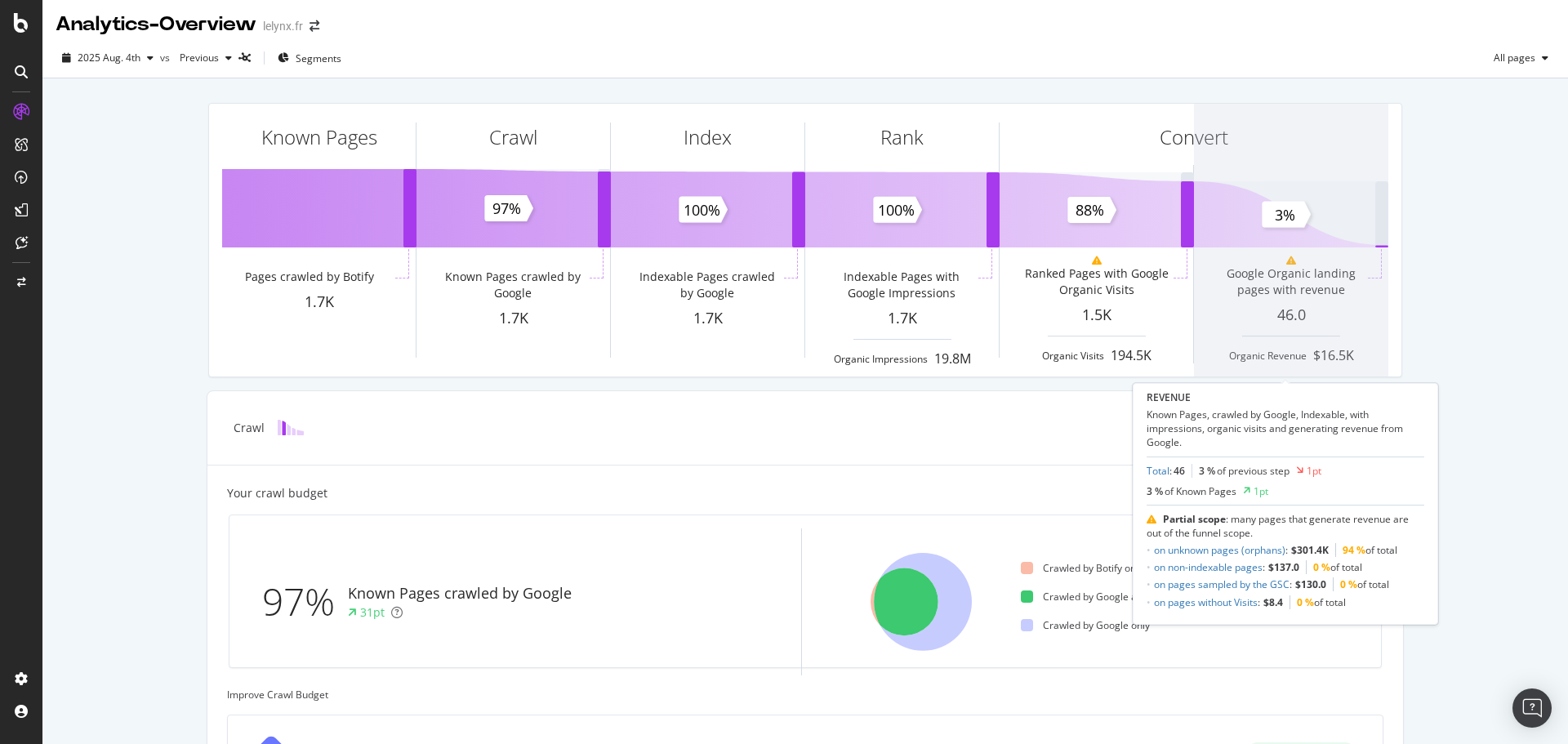 click at bounding box center (1291, 240) 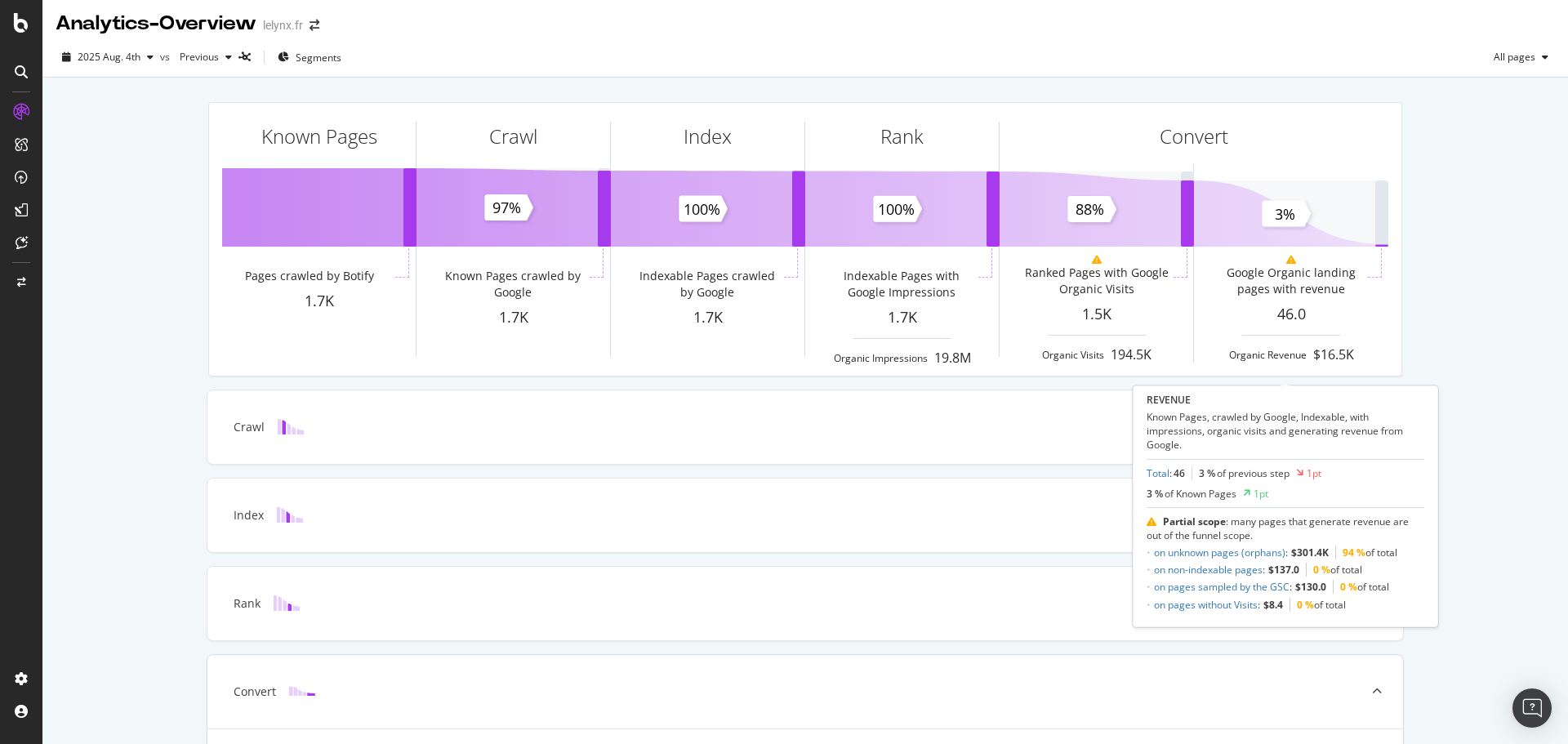 scroll, scrollTop: 0, scrollLeft: 0, axis: both 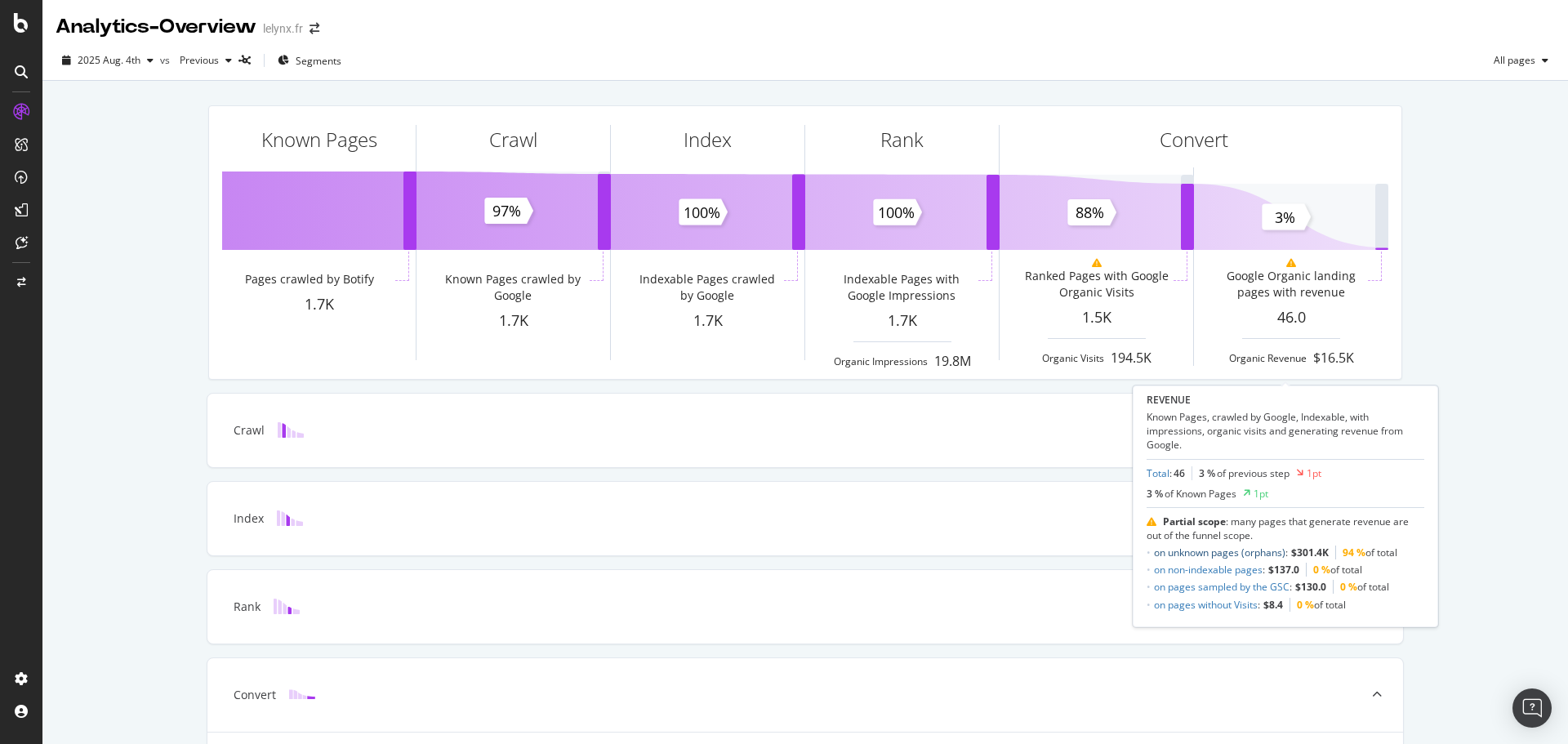 click on "on unknown pages (orphans)" at bounding box center (1219, 552) 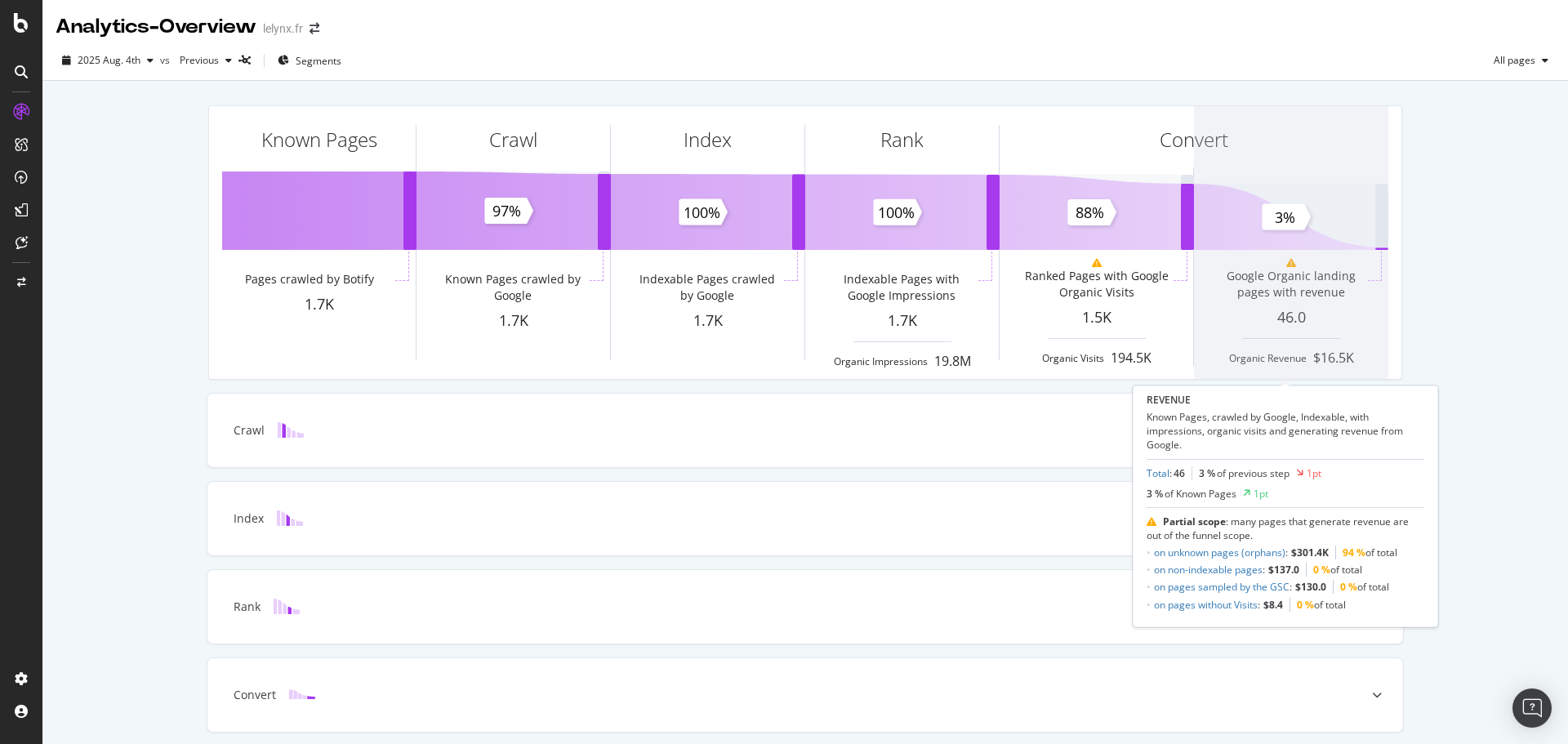 click at bounding box center (1291, 243) 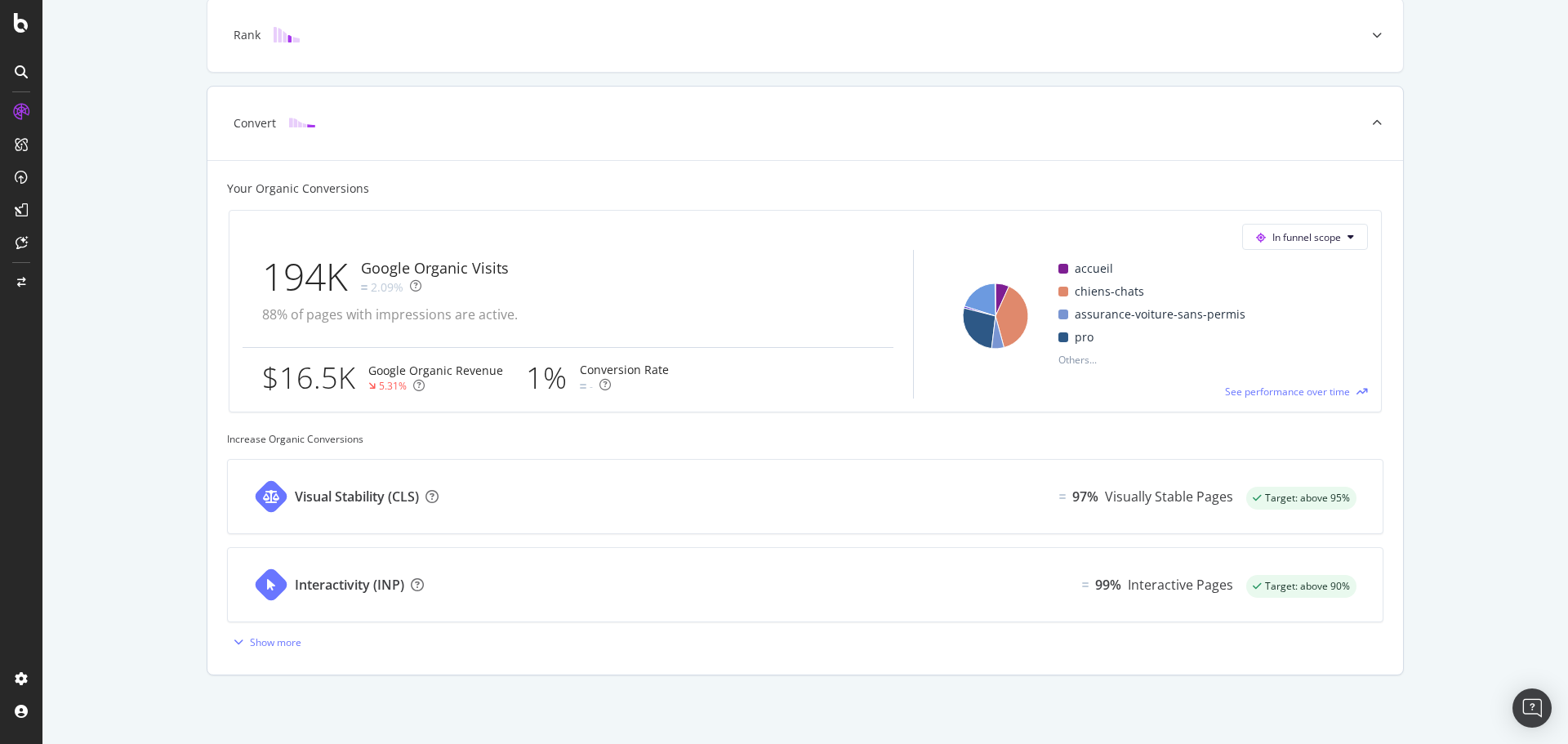 scroll, scrollTop: 573, scrollLeft: 0, axis: vertical 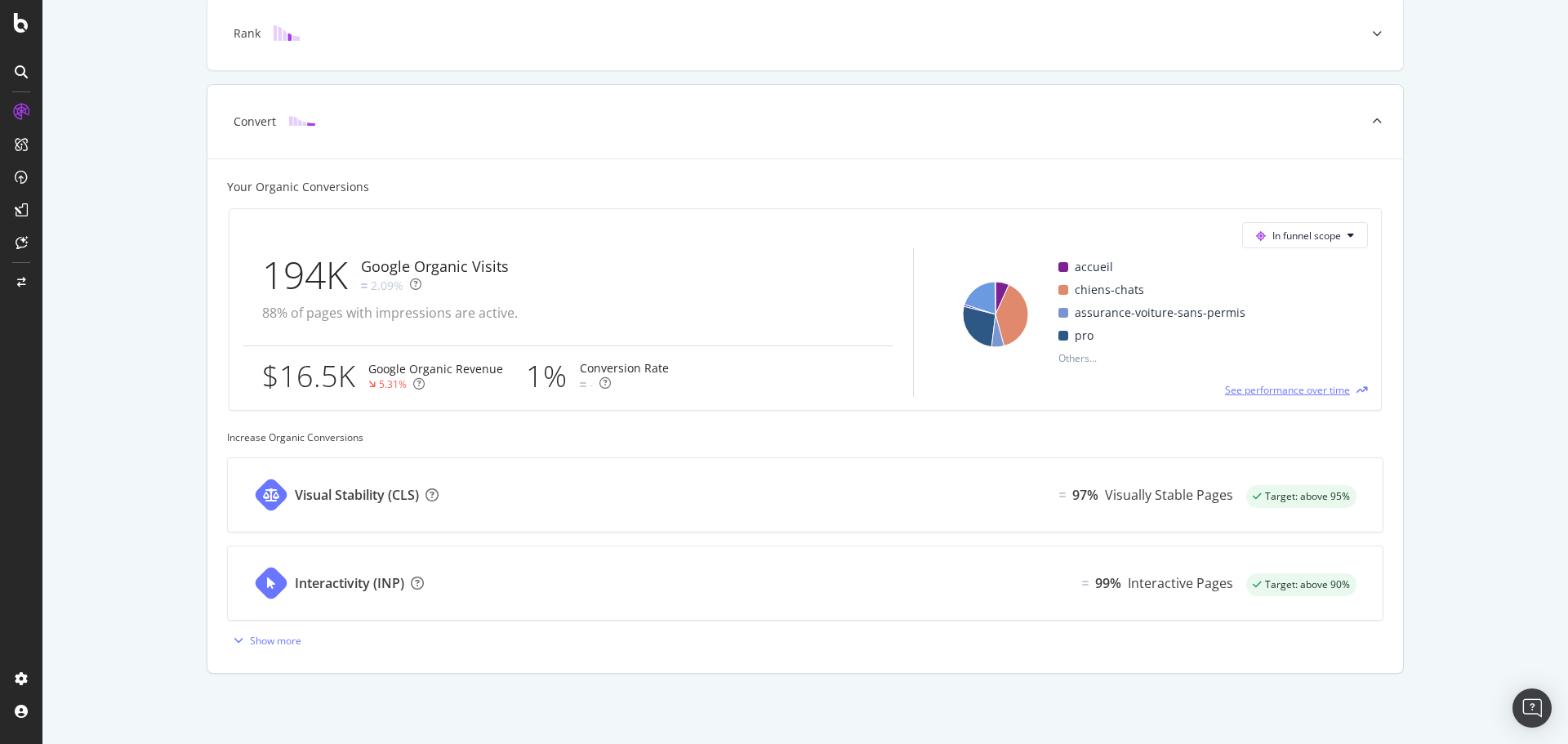 click on "See performance over time" at bounding box center (1287, 390) 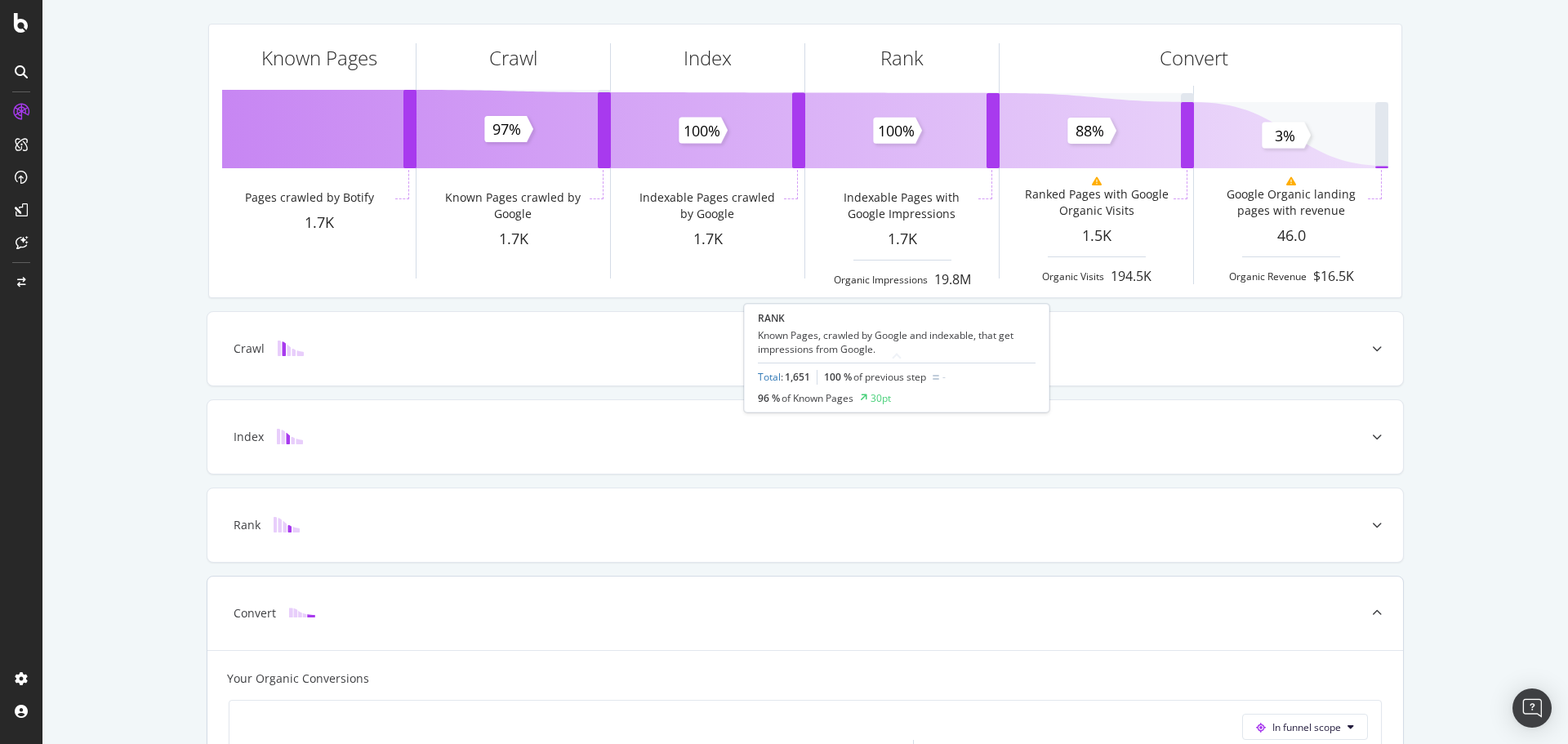 scroll, scrollTop: 0, scrollLeft: 0, axis: both 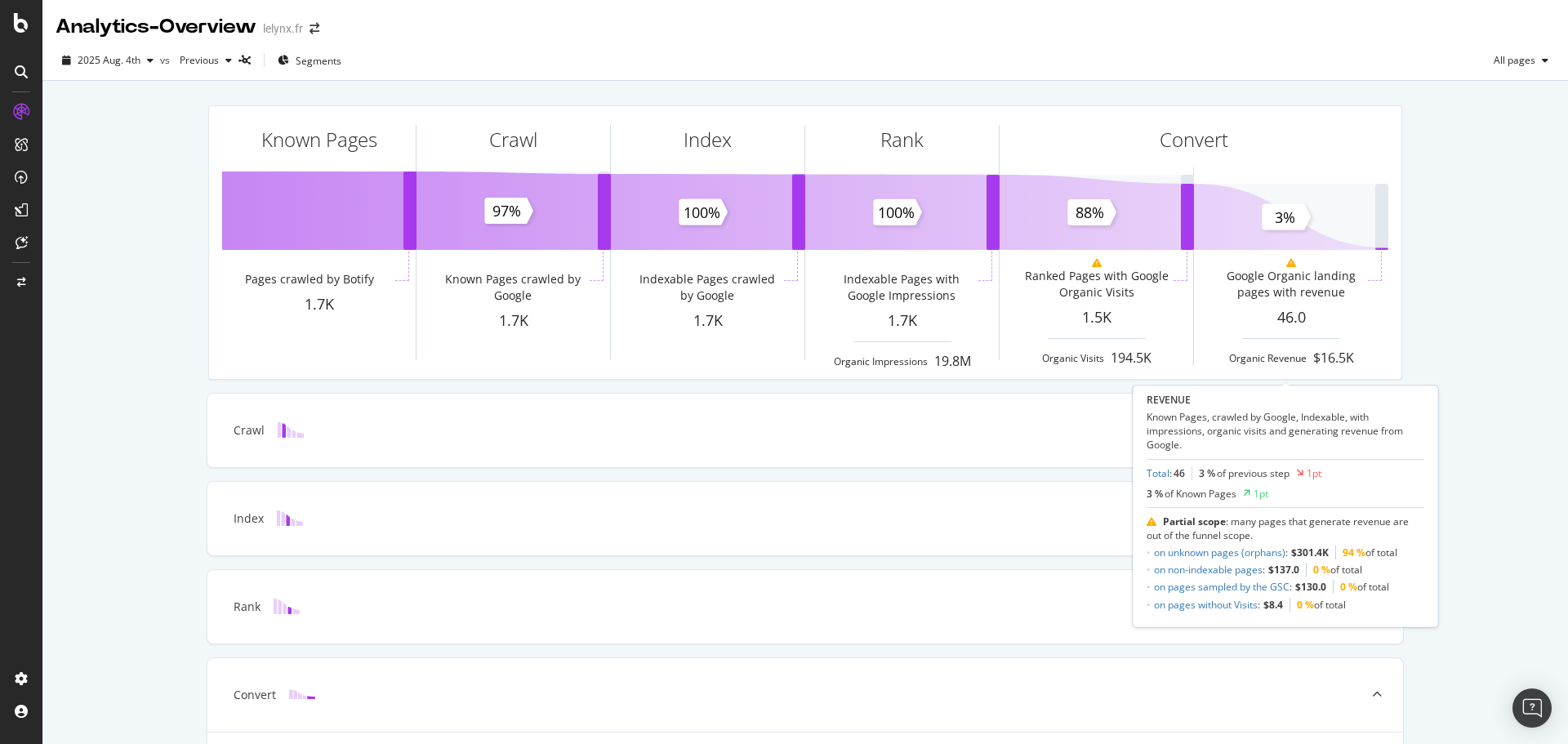 click on "Known Pages, crawled by Google, Indexable, with impressions, organic visits and generating revenue from Google." at bounding box center (1285, 430) 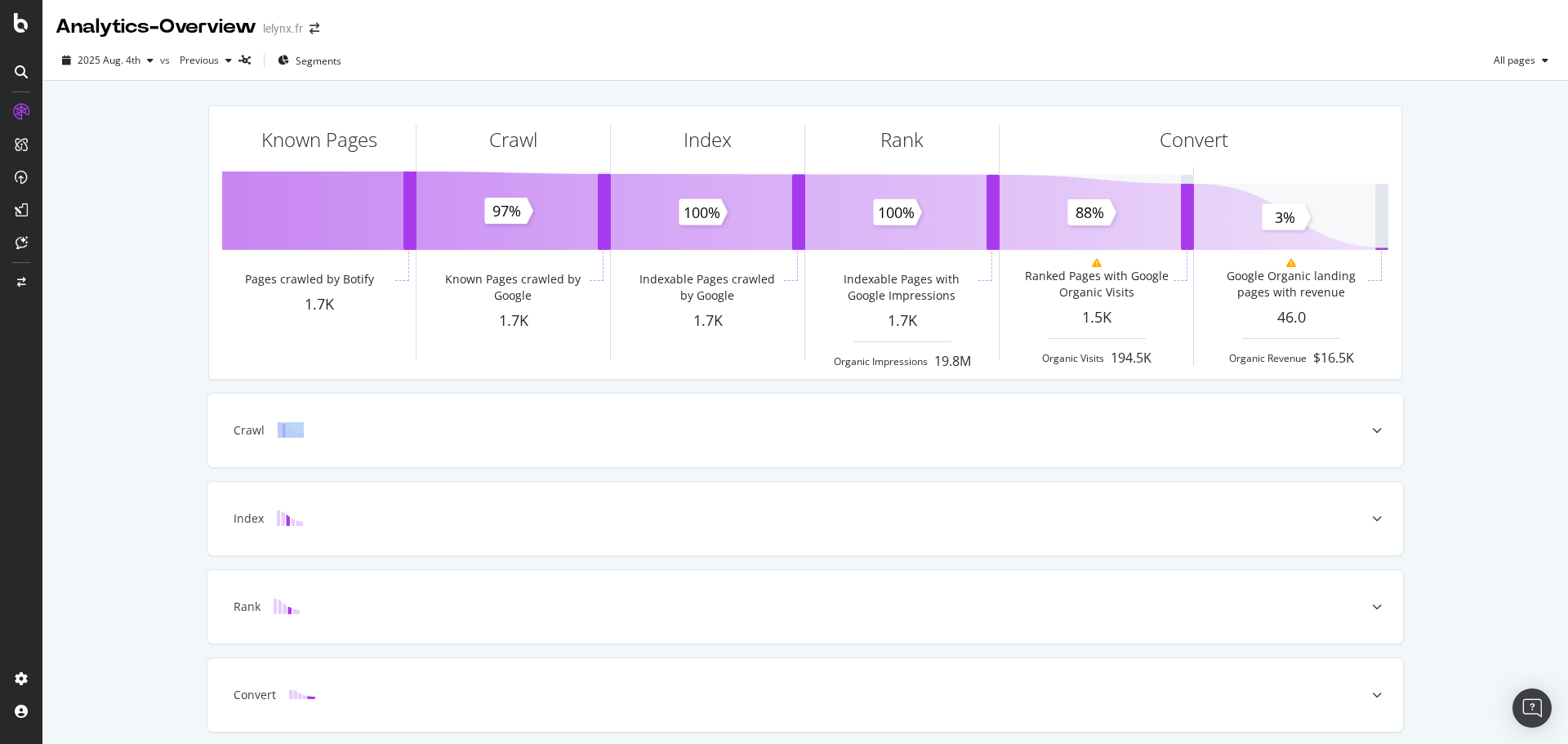 click on "Crawl" at bounding box center [779, 430] 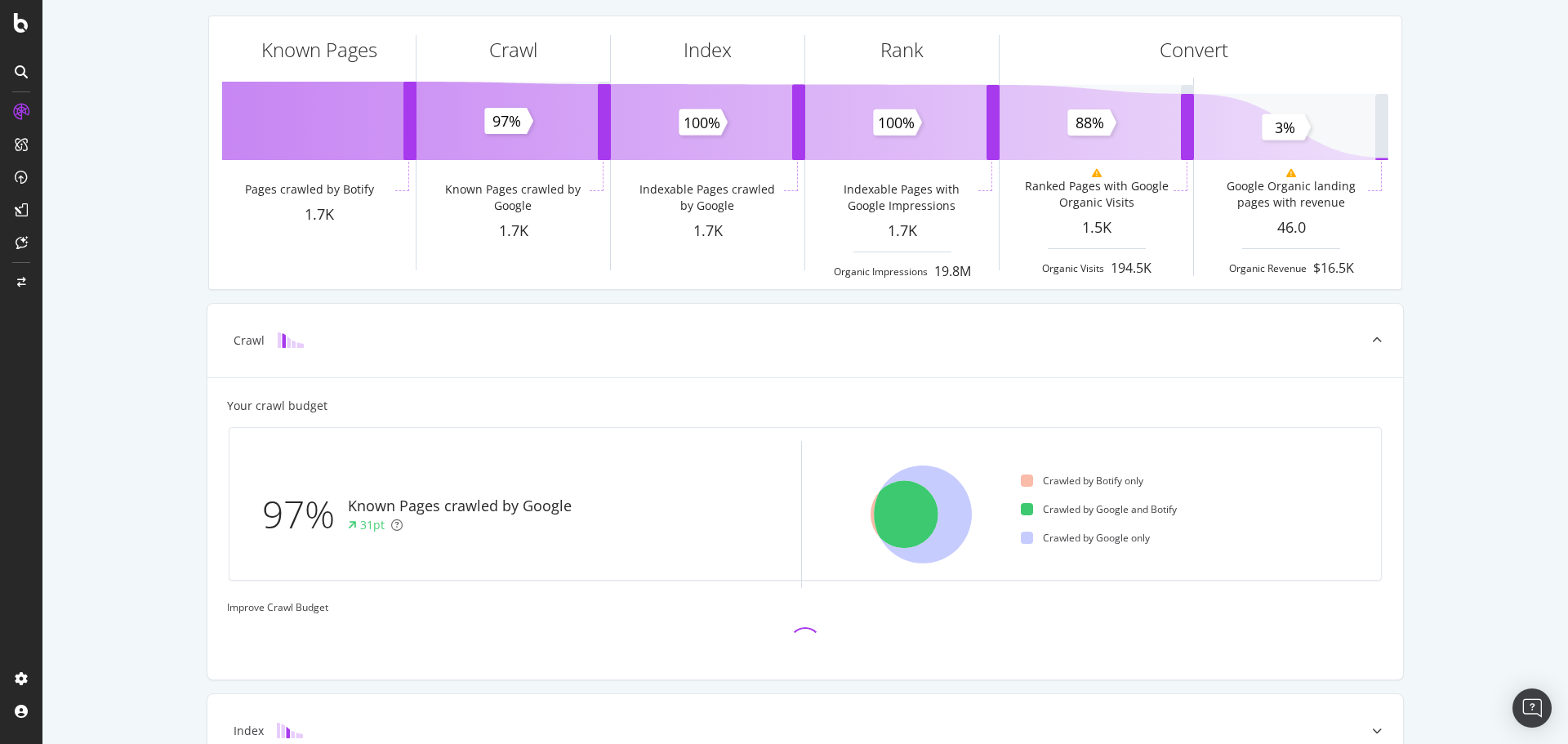 click on "Crawl Your crawl budget 97% Known Pages crawled by Google 31pt Crawled by Botify only Crawled by Google and Botify Crawled by Google only Improve Crawl Budget" at bounding box center [805, 492] 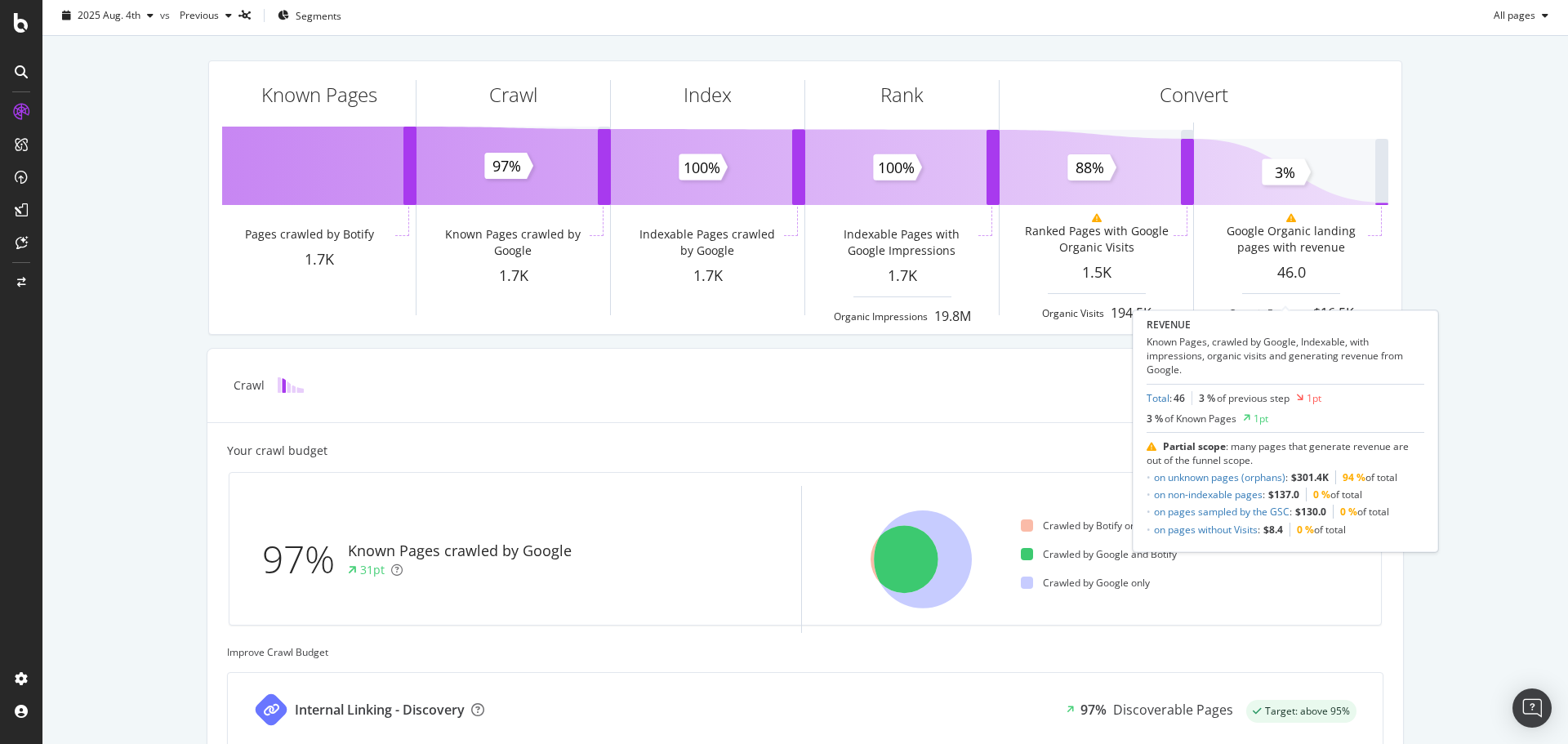 scroll, scrollTop: 44, scrollLeft: 0, axis: vertical 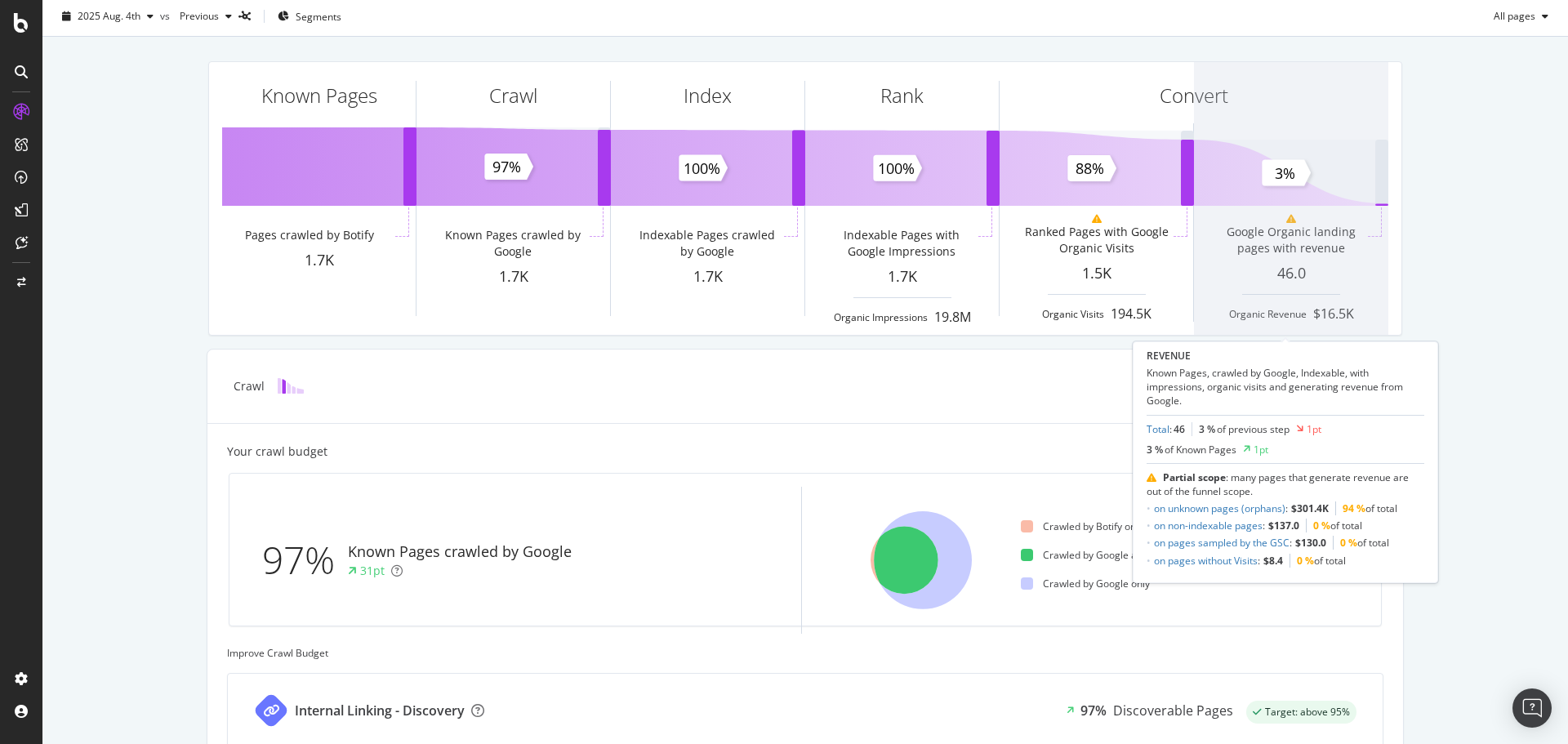 click at bounding box center (1291, 198) 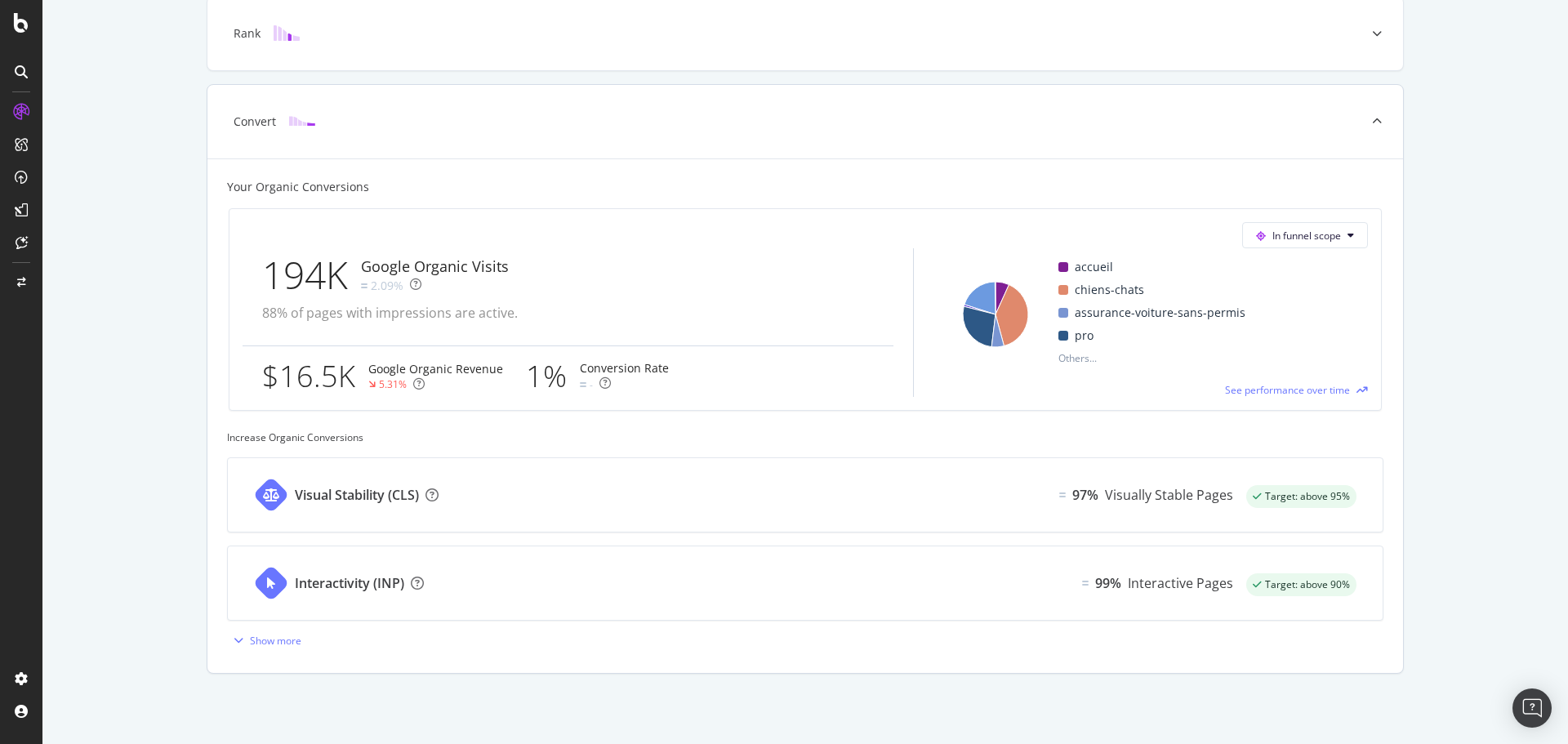 scroll, scrollTop: 0, scrollLeft: 0, axis: both 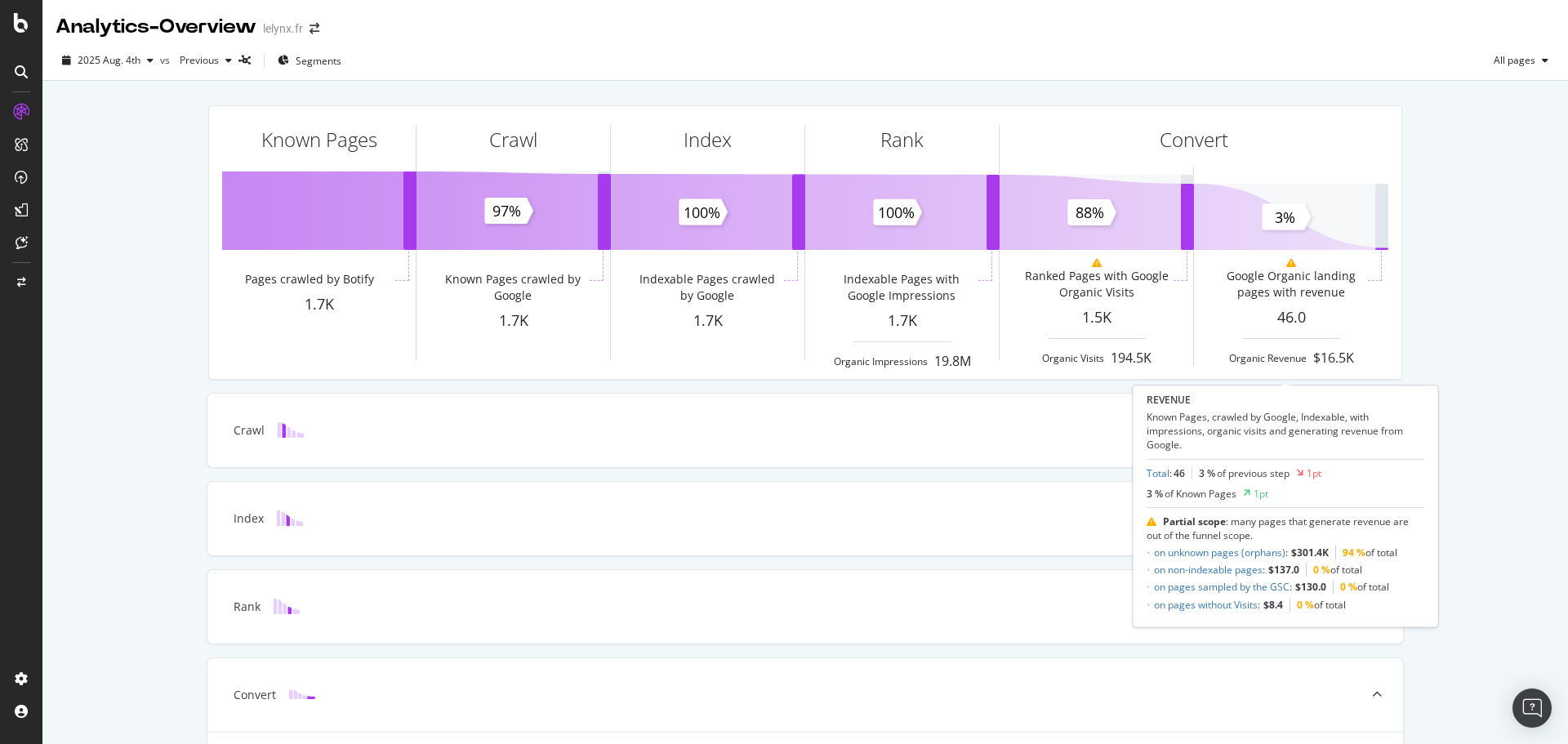 click on "REVENUE" at bounding box center [1285, 399] 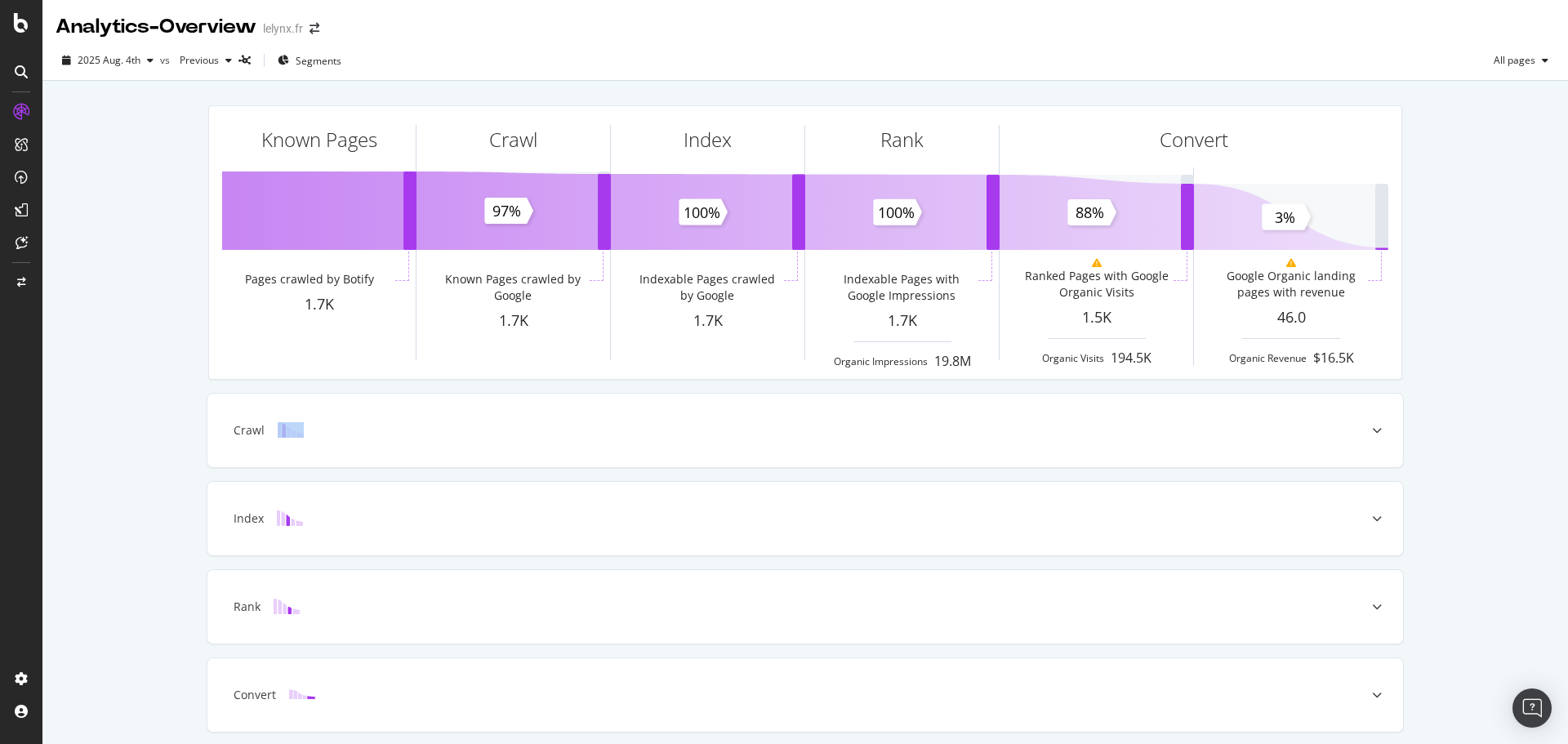click on "Crawl" at bounding box center (805, 430) 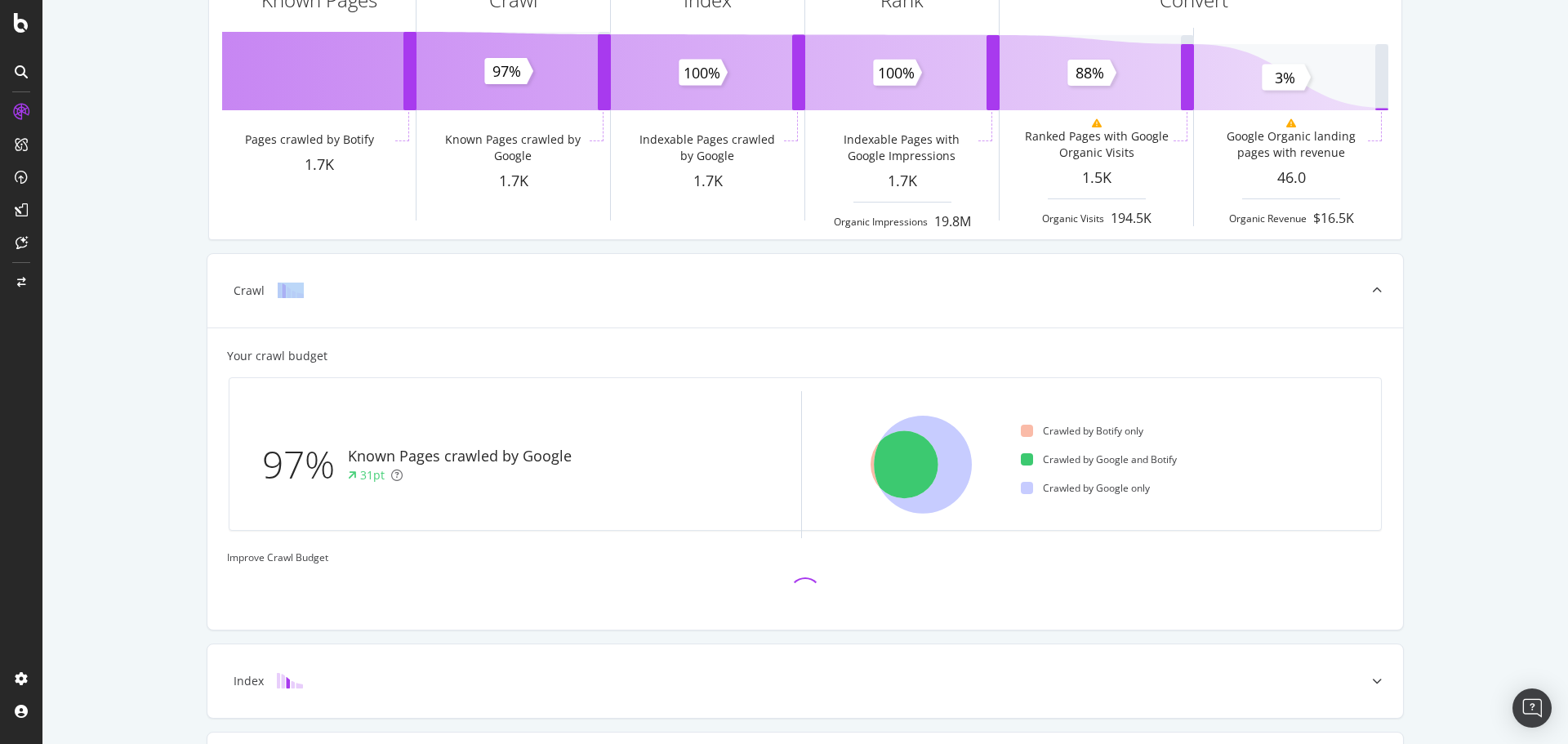 click on "Crawl Your crawl budget 97% Known Pages crawled by Google 31pt Crawled by Botify only Crawled by Google and Botify Crawled by Google only Improve Crawl Budget" at bounding box center (805, 442) 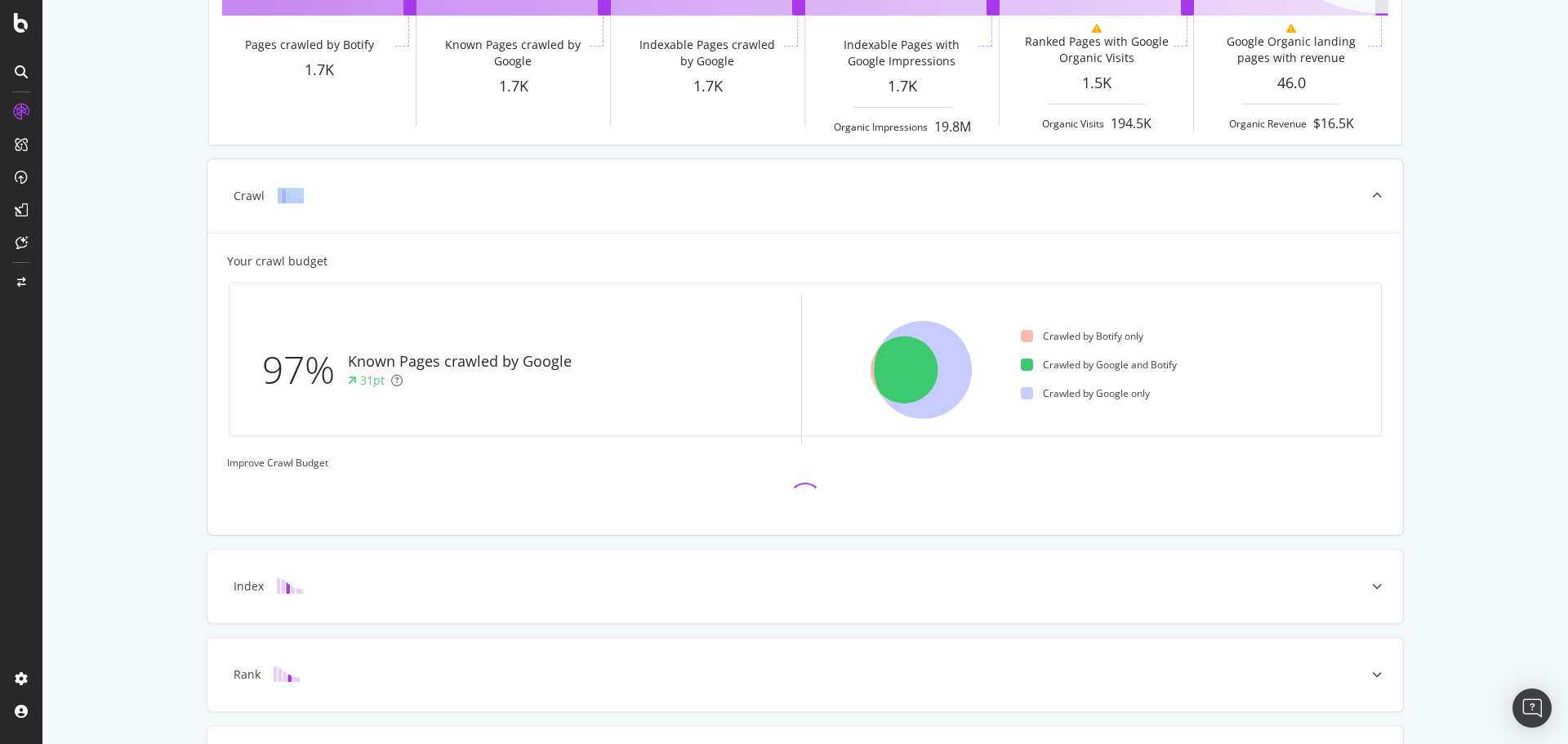scroll, scrollTop: 229, scrollLeft: 0, axis: vertical 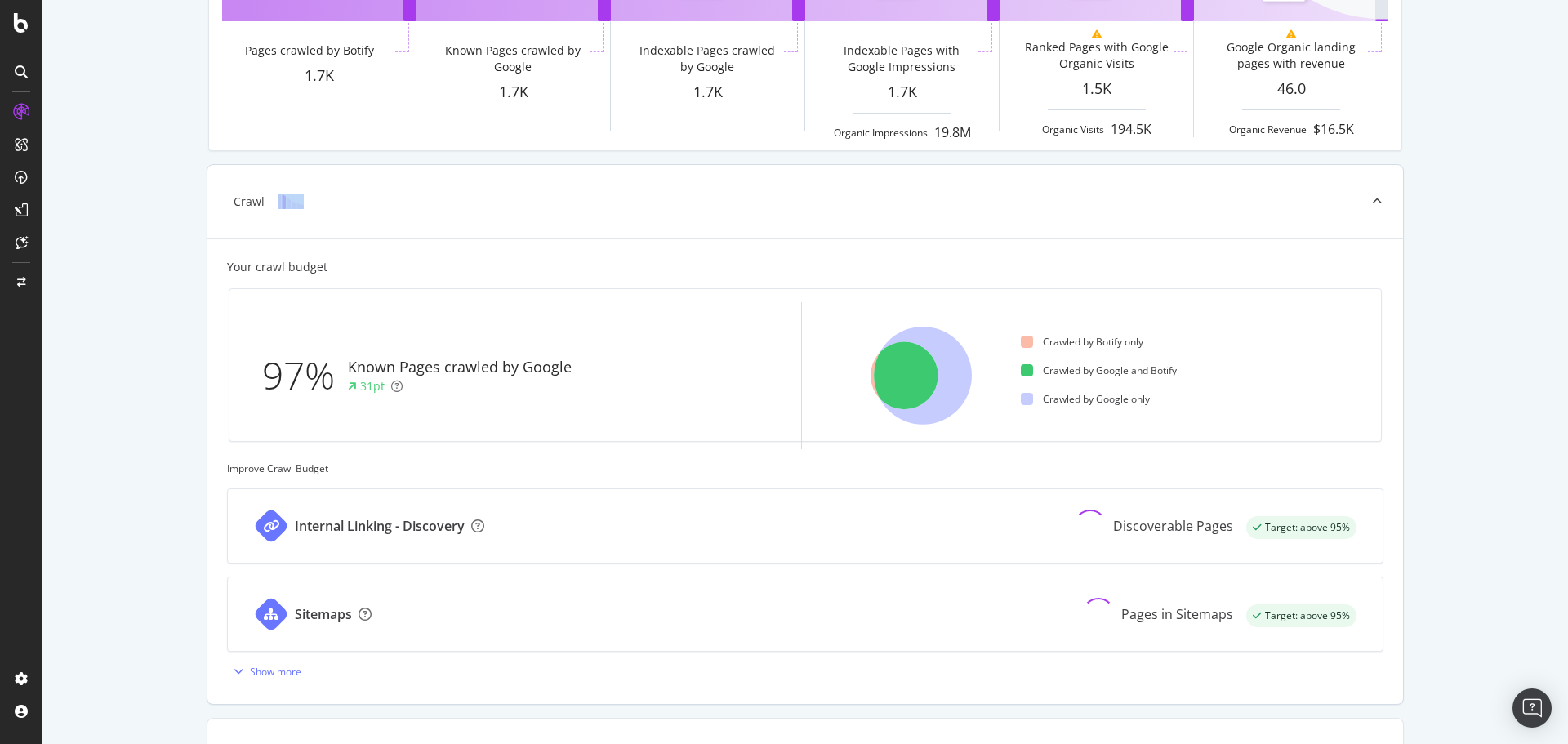 click at bounding box center [1377, 202] 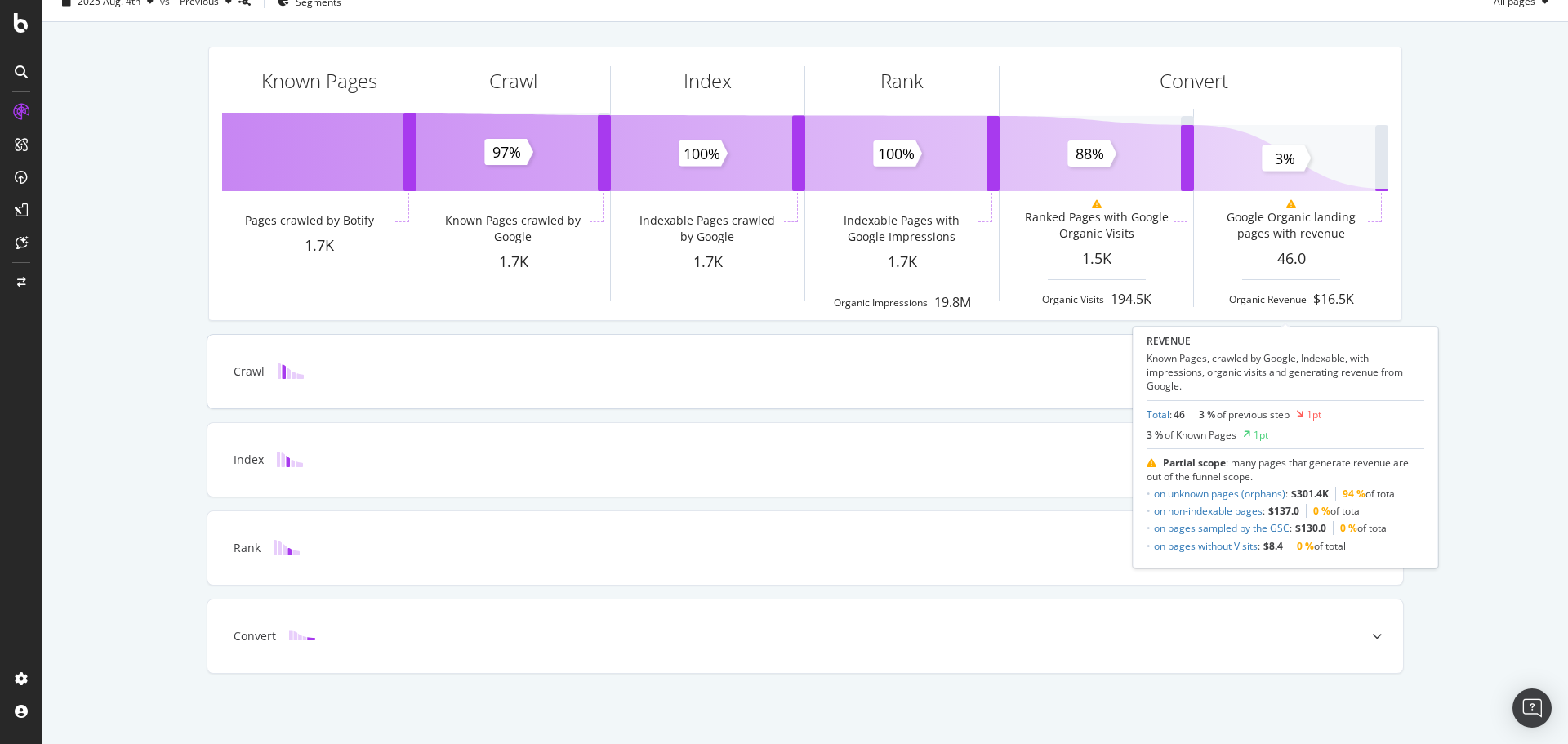 scroll, scrollTop: 59, scrollLeft: 0, axis: vertical 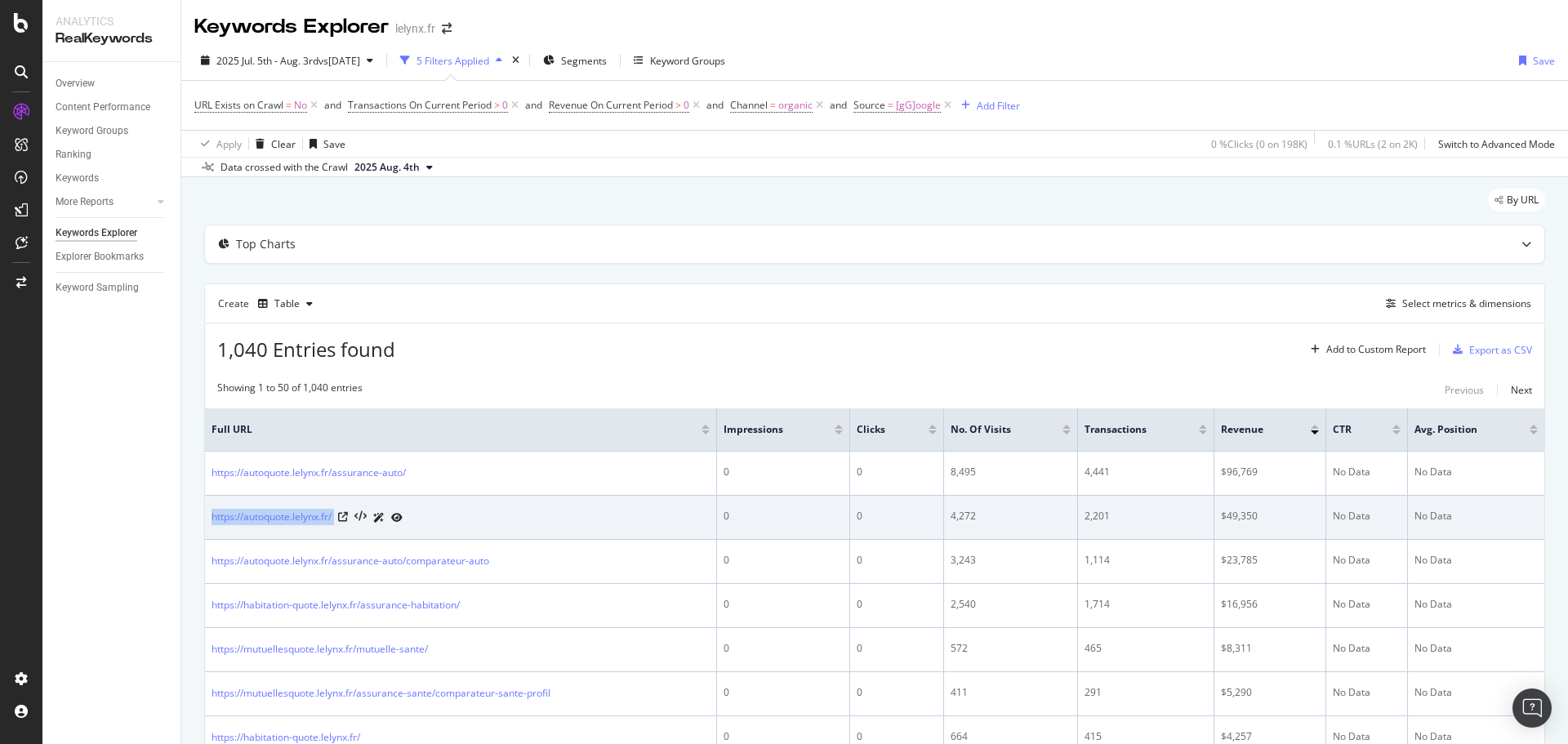 drag, startPoint x: 206, startPoint y: 520, endPoint x: 340, endPoint y: 523, distance: 134.03358 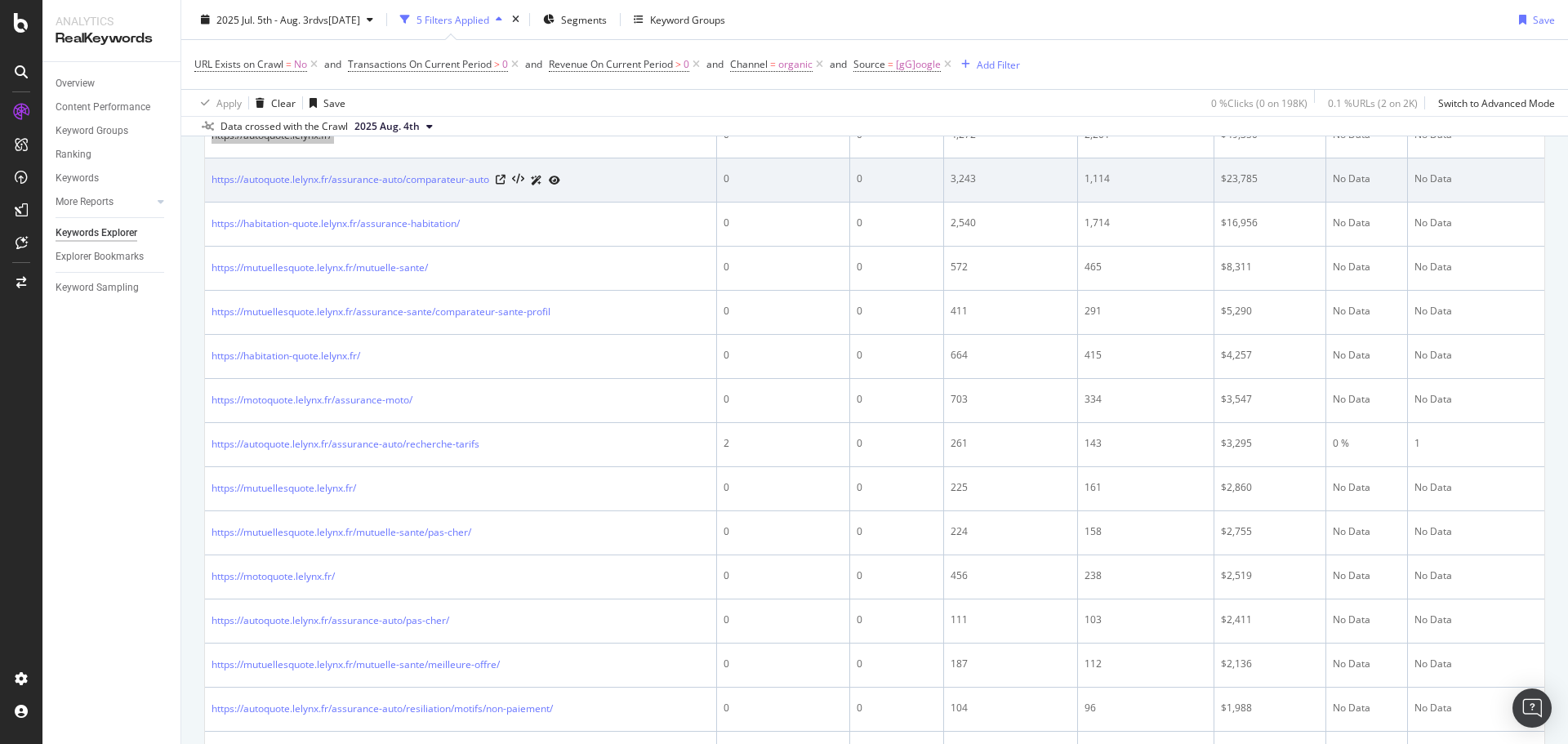 scroll, scrollTop: 383, scrollLeft: 0, axis: vertical 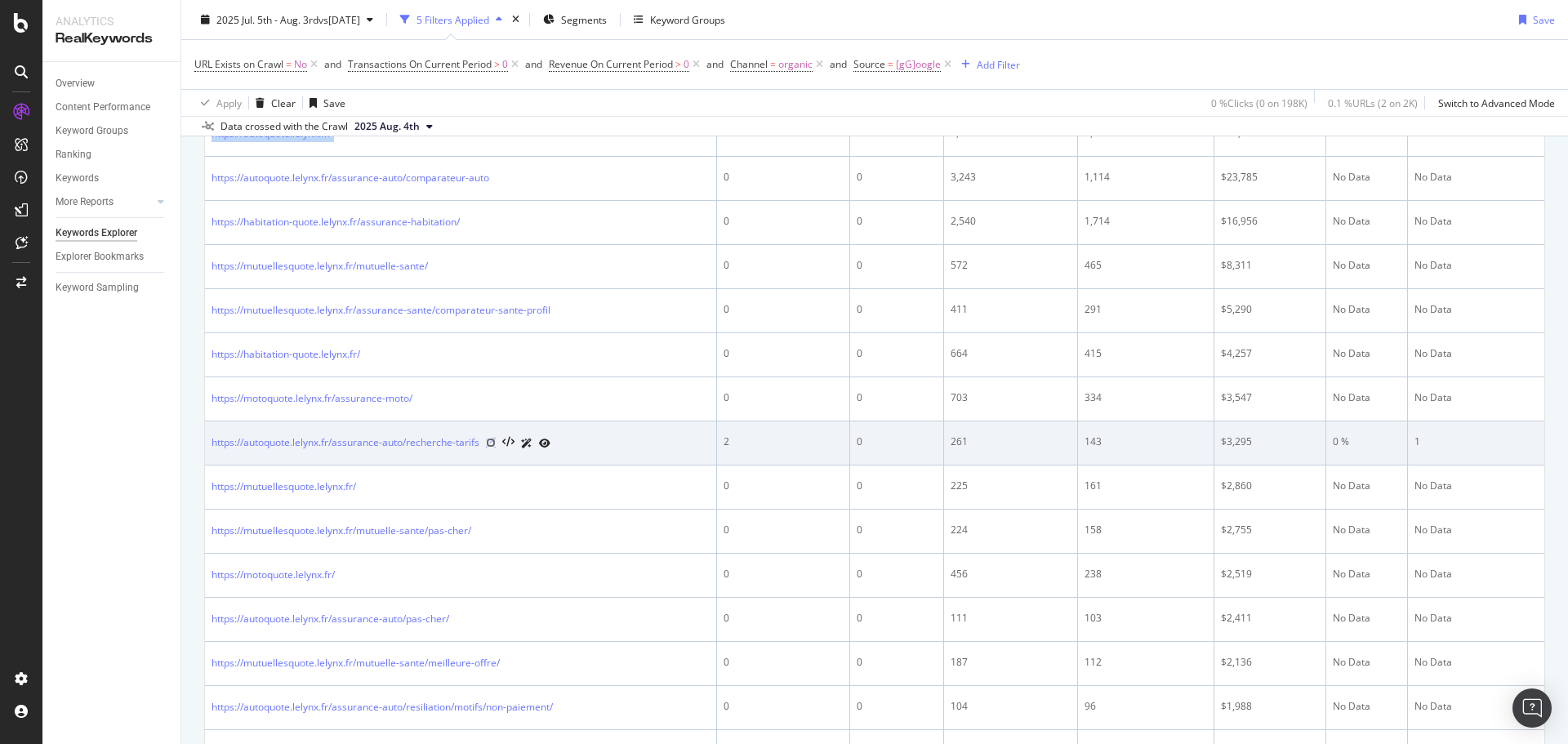 click at bounding box center [491, 443] 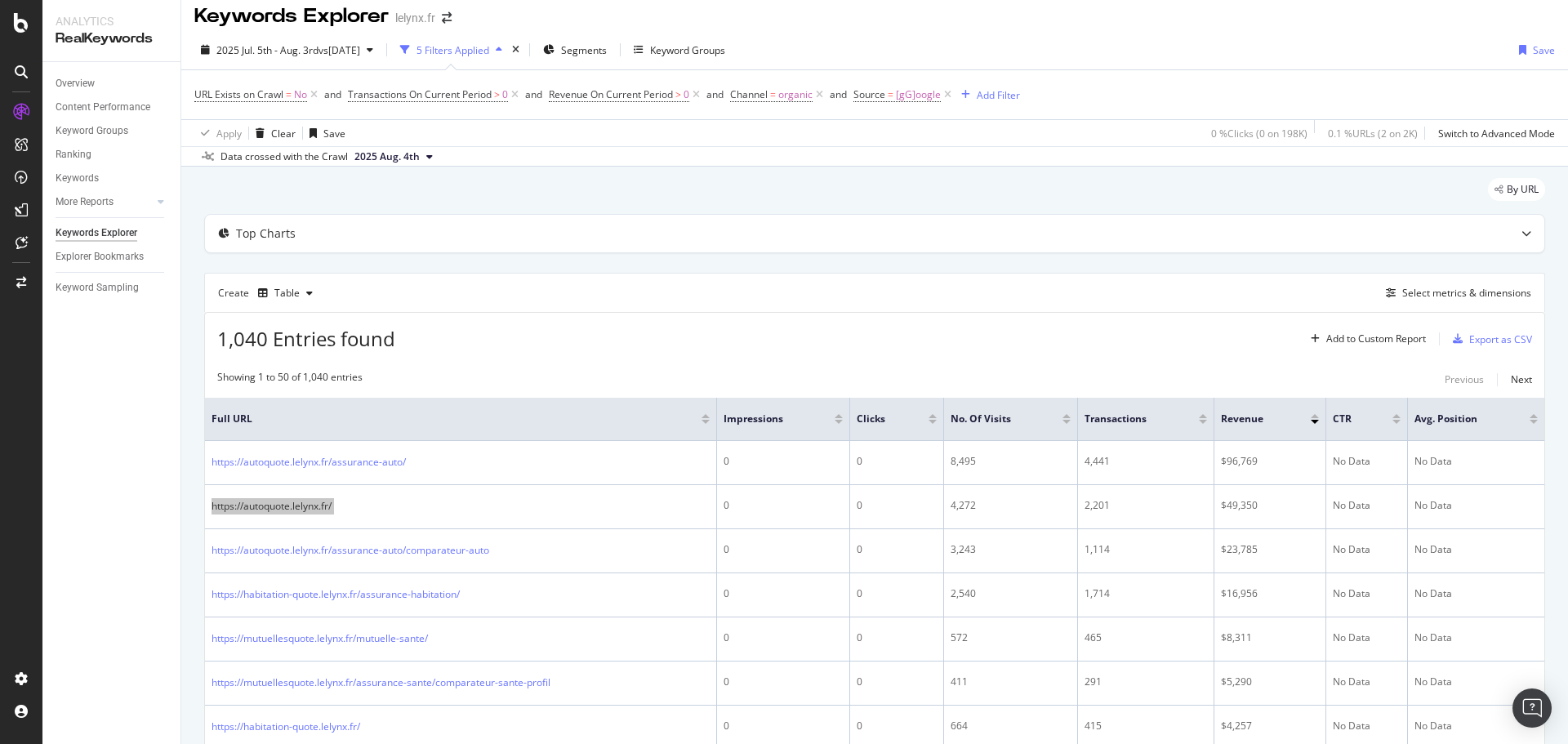 scroll, scrollTop: 0, scrollLeft: 0, axis: both 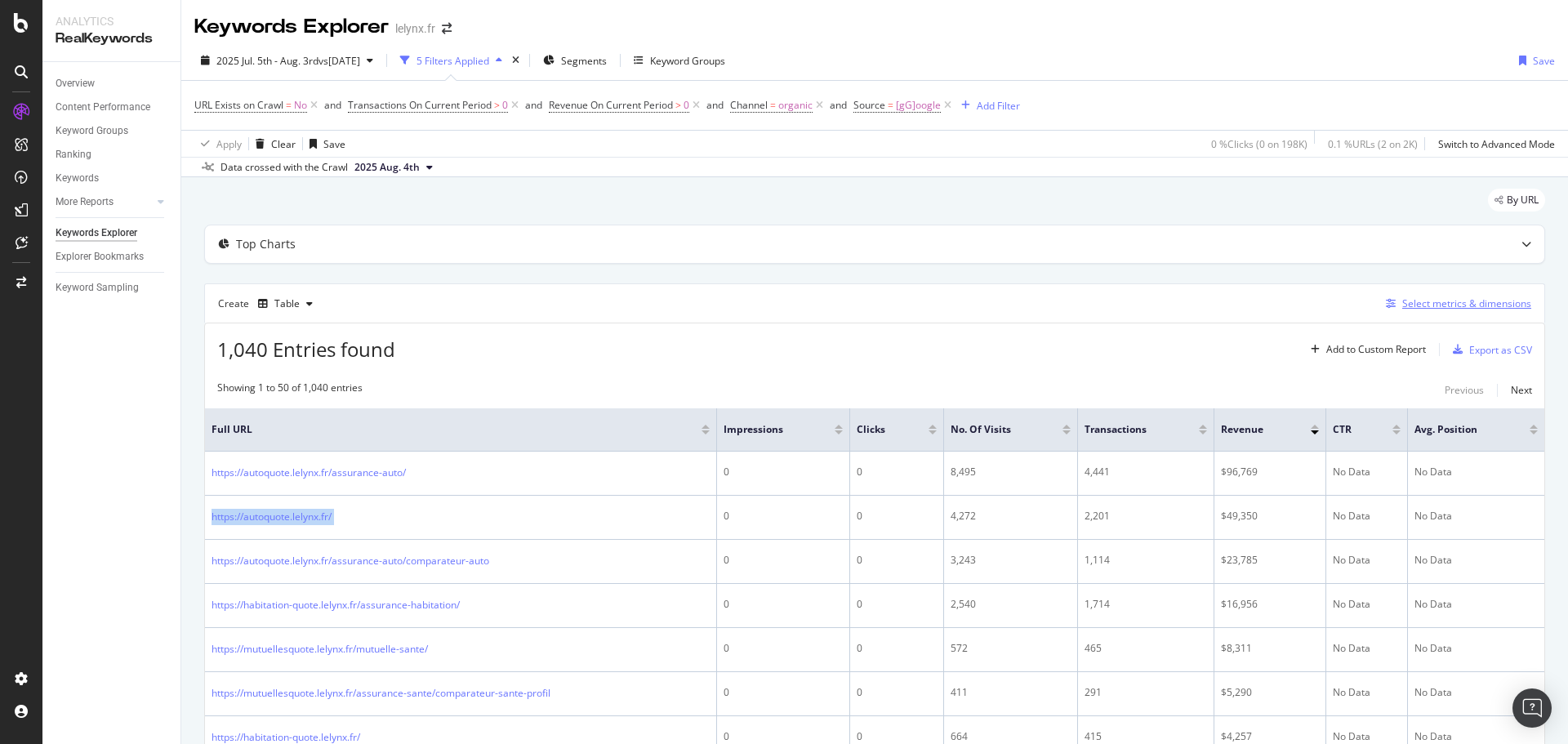 click on "Select metrics & dimensions" at bounding box center (1467, 303) 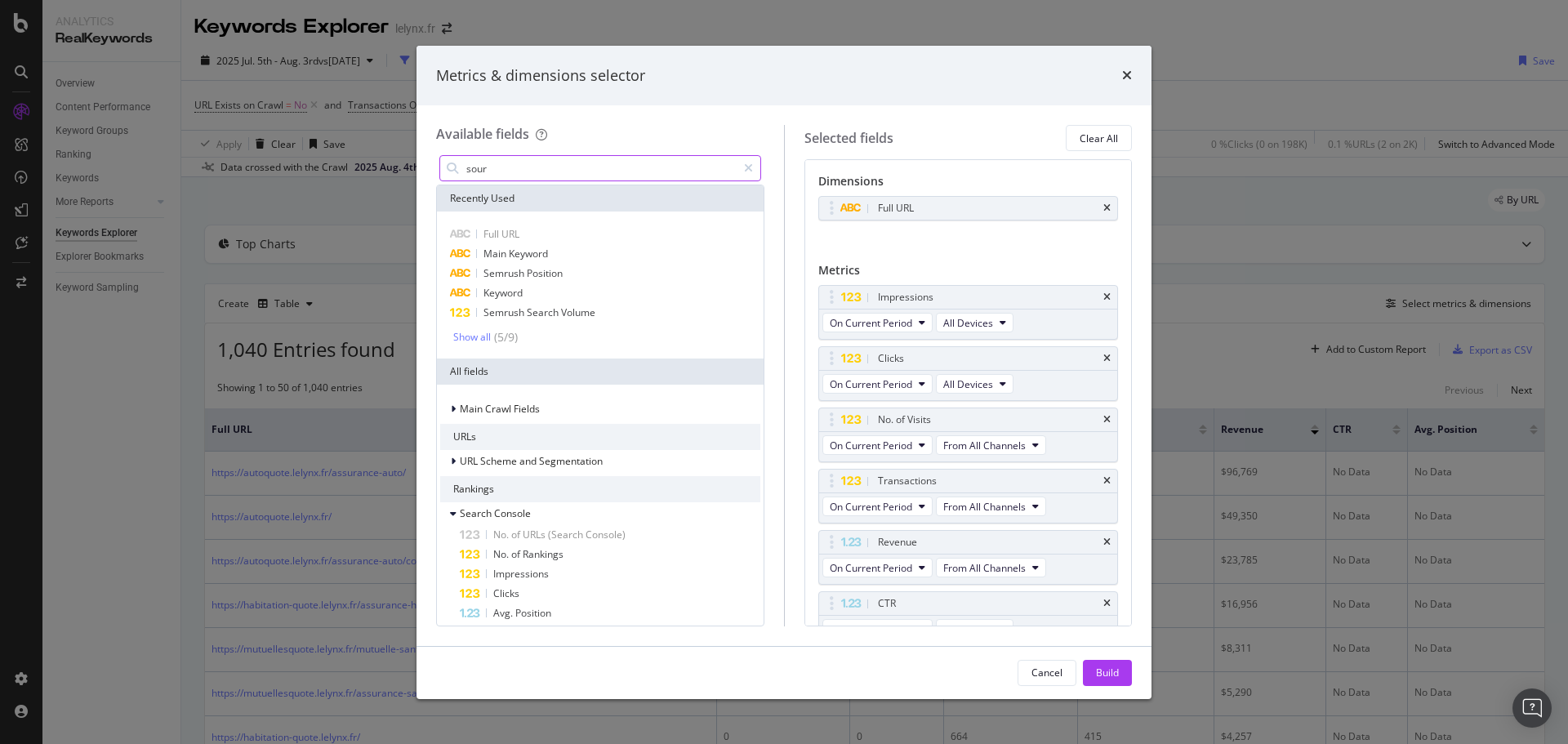 click on "sour" at bounding box center (600, 168) 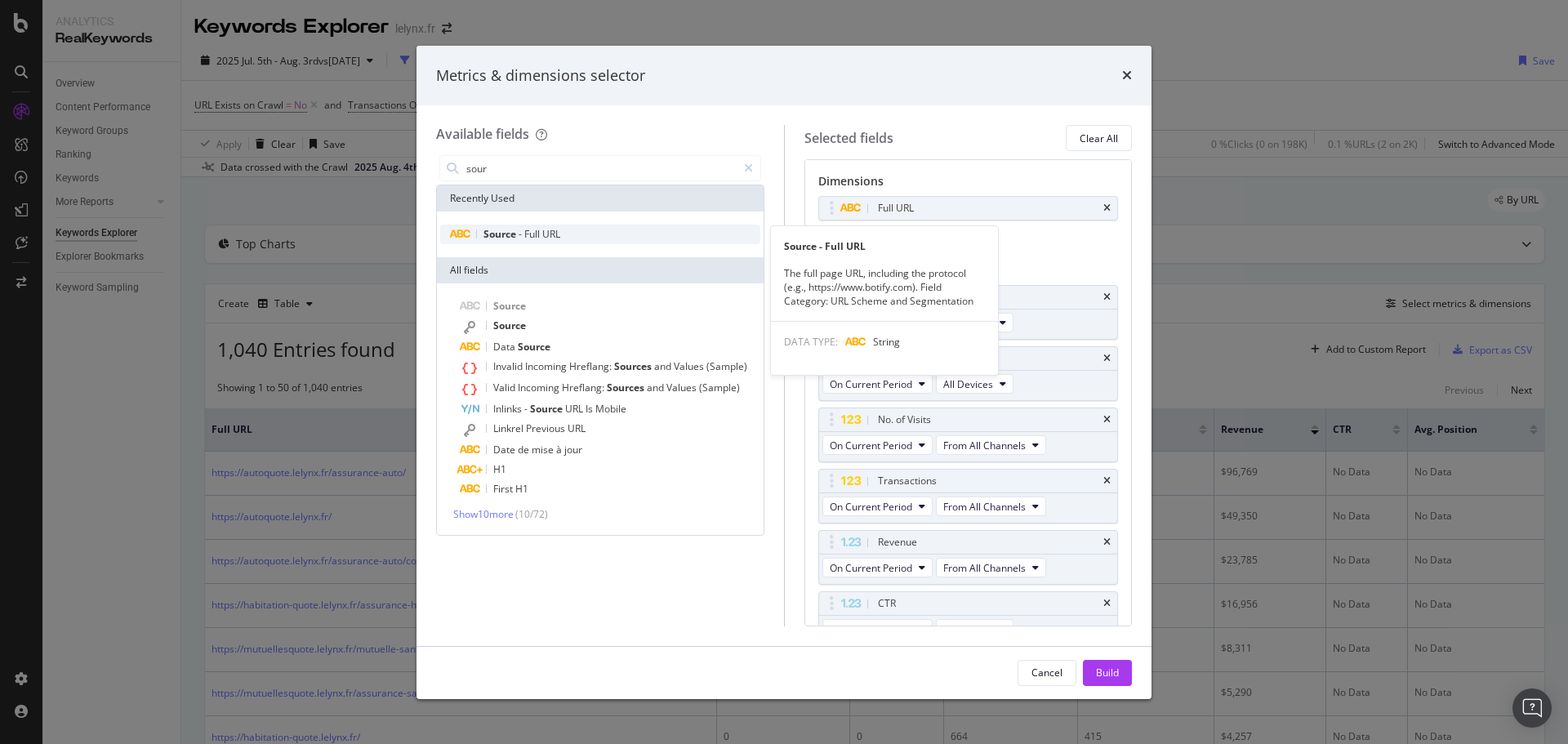 type on "sour" 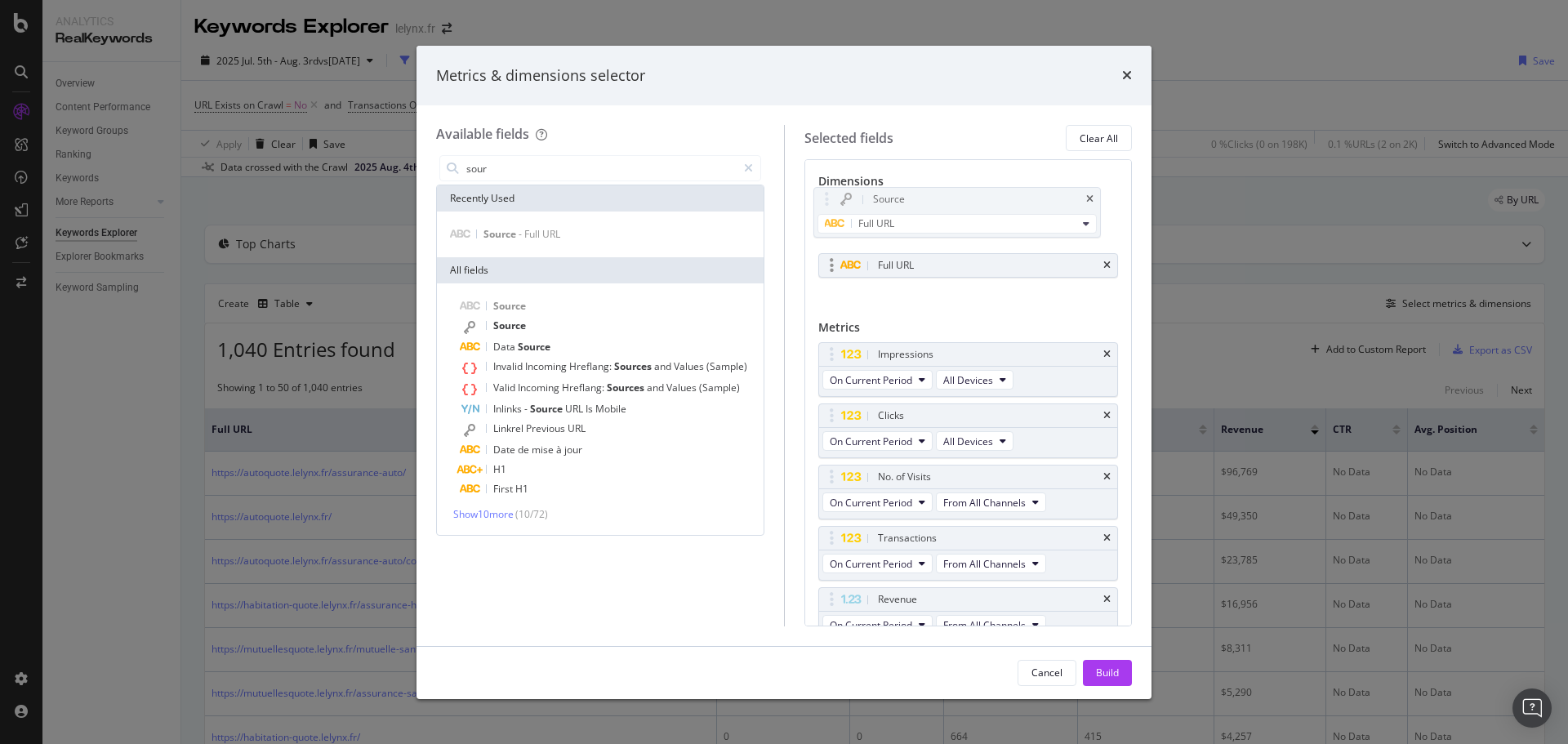 drag, startPoint x: 832, startPoint y: 244, endPoint x: 822, endPoint y: 218, distance: 27.856777 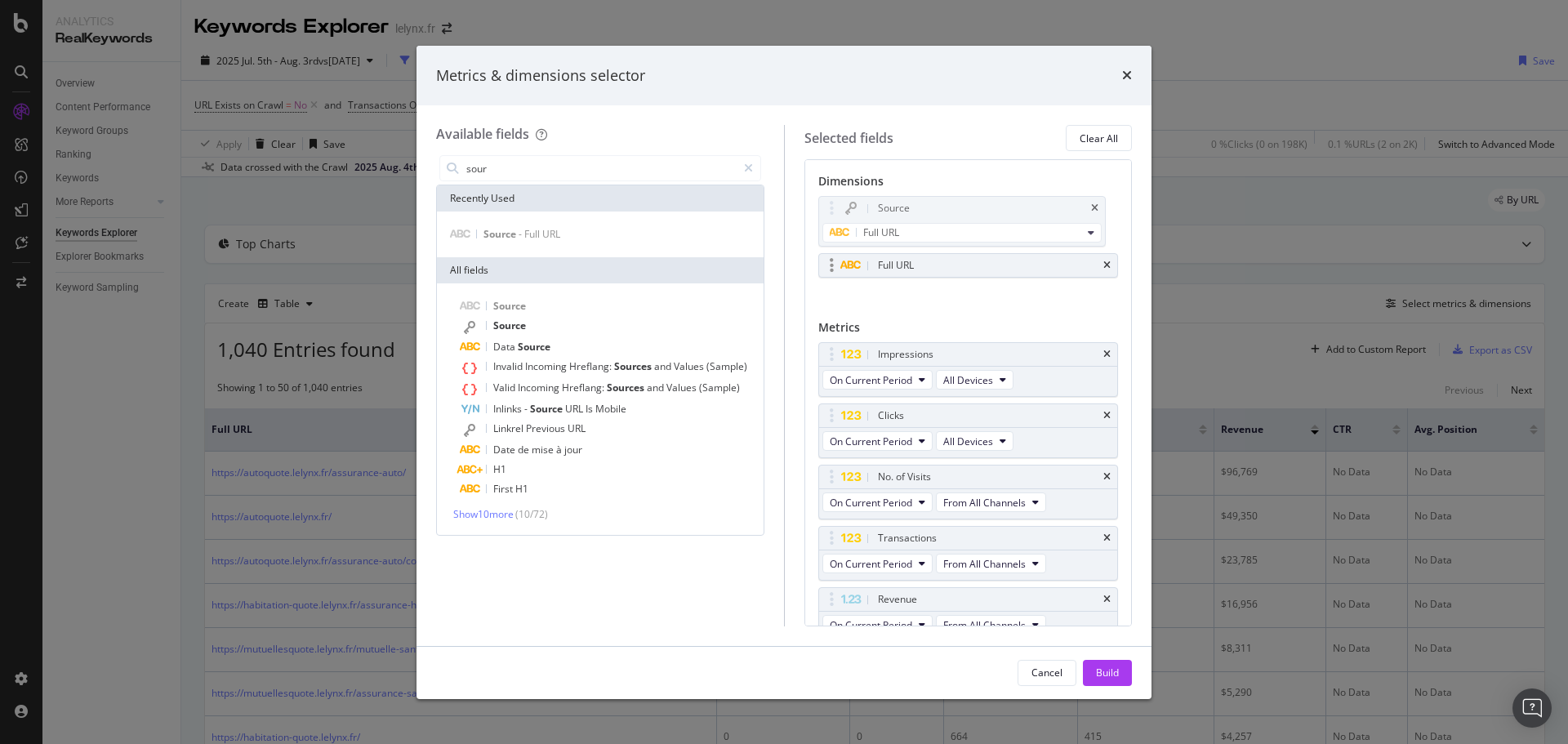 click on "Analytics RealKeywords Overview Content Performance Keyword Groups Ranking Keywords More Reports Countries Devices Content Structure Keywords Explorer Explorer Bookmarks Keyword Sampling Keywords Explorer lelynx.fr 2025 Jul. 5th - Aug. 3rd  vs  2025 Jun. 28th - Jul. 27th 5 Filters Applied Segments Keyword Groups Save URL Exists on Crawl   =     No and Transactions On Current Period   >     0 and Revenue On Current Period   >     0 and Channel   =     organic and Source   =     [gG]oogle Add Filter Apply Clear Save 0 %  Clicks ( 0 on 198K ) 0.1 %  URLs ( 2 on 2K ) Switch to Advanced Mode Data crossed with the Crawl 2025 Aug. 4th By URL Top Charts Create   Table Select metrics & dimensions 1,040 Entries found Add to Custom Report Export as CSV Showing 1 to 50 of 1,040 entries Previous Next Full URL Impressions Clicks No. of Visits Transactions Revenue CTR Avg. Position https://autoquote.lelynx.fr/assurance-auto/ 0 0 8,495 4,441 $96,769 No Data No Data https://autoquote.lelynx.fr/ 0 0 4,272 2,201 $49,350 No Data" at bounding box center [784, 372] 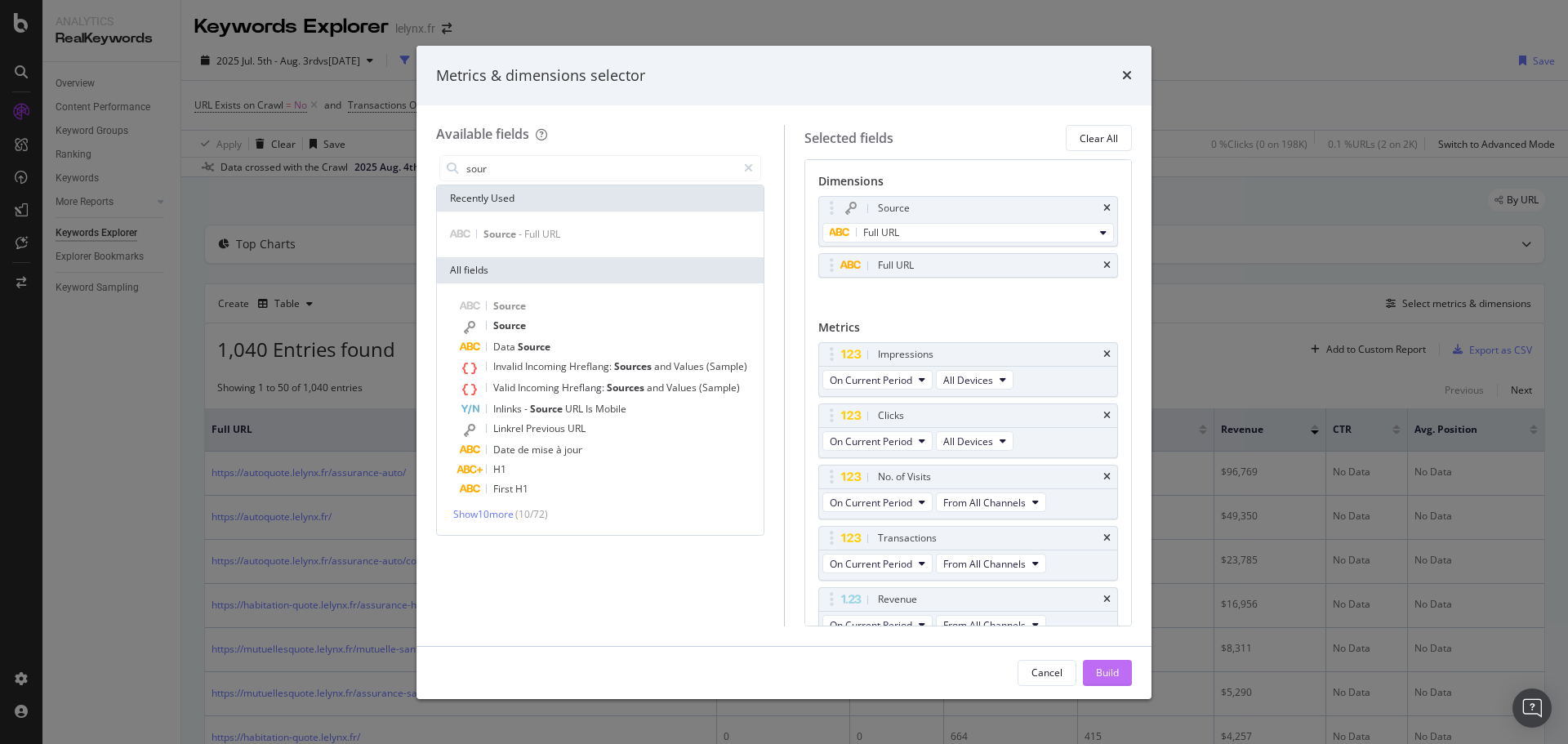 click on "Build" at bounding box center [1107, 672] 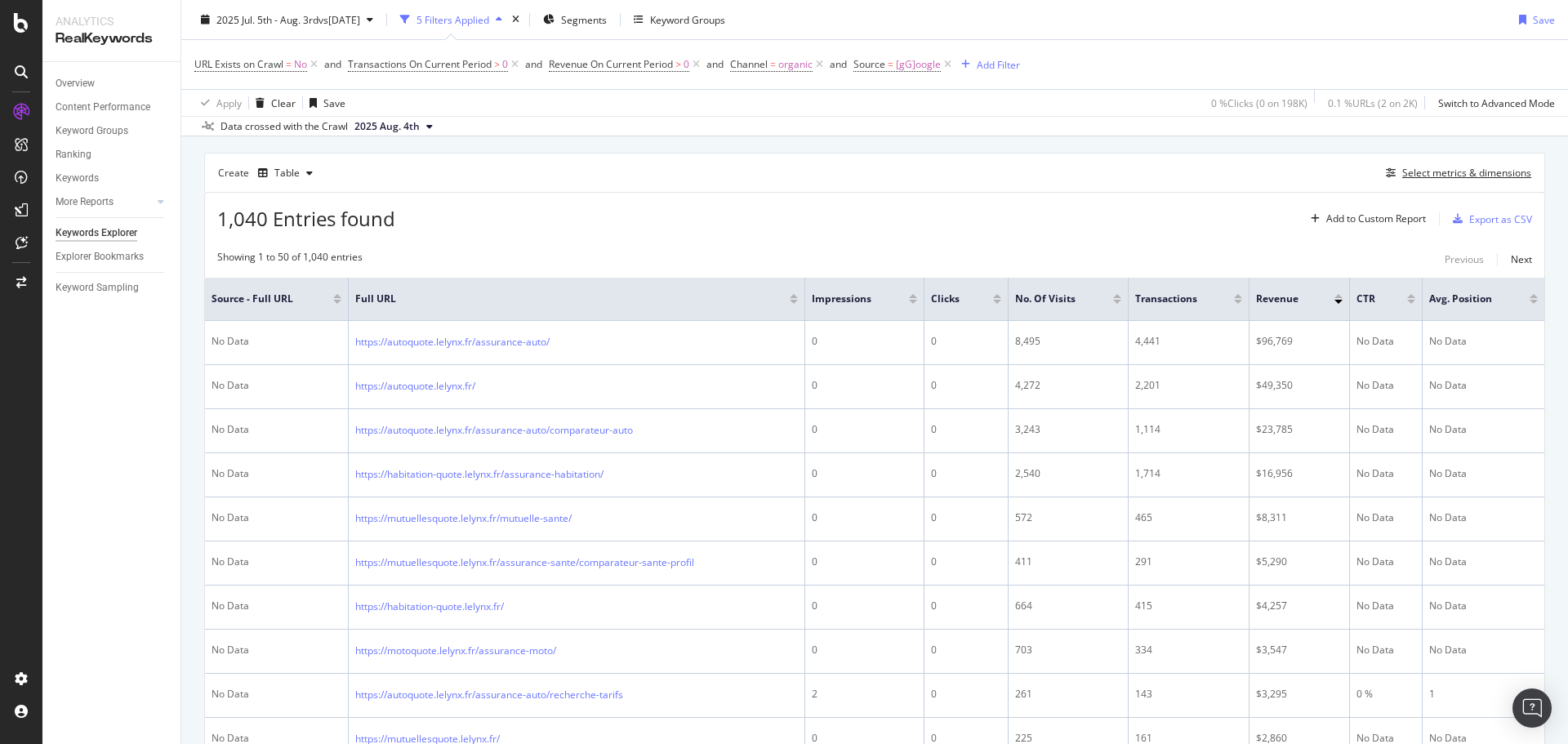 scroll, scrollTop: 0, scrollLeft: 0, axis: both 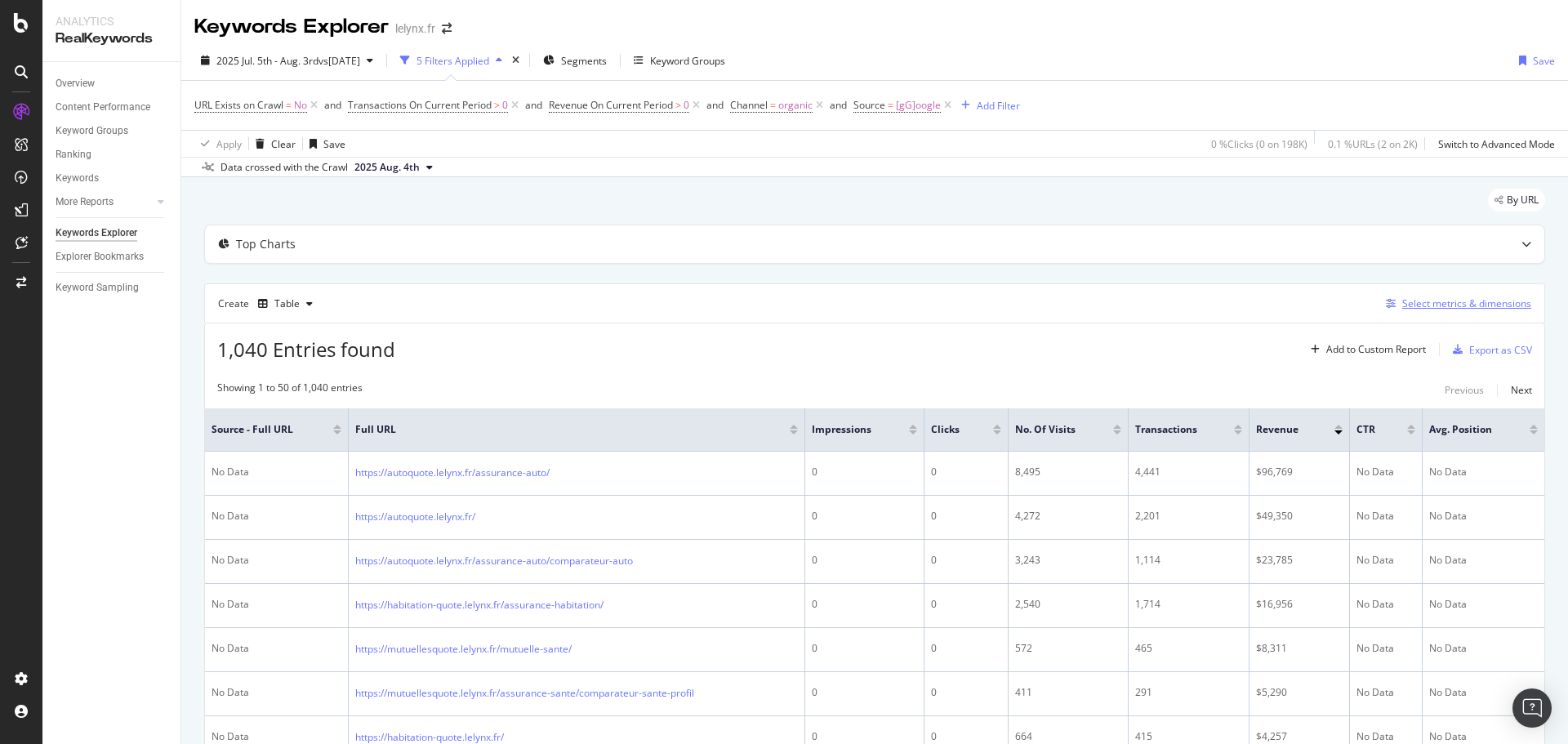 click on "Select metrics & dimensions" at bounding box center (1467, 303) 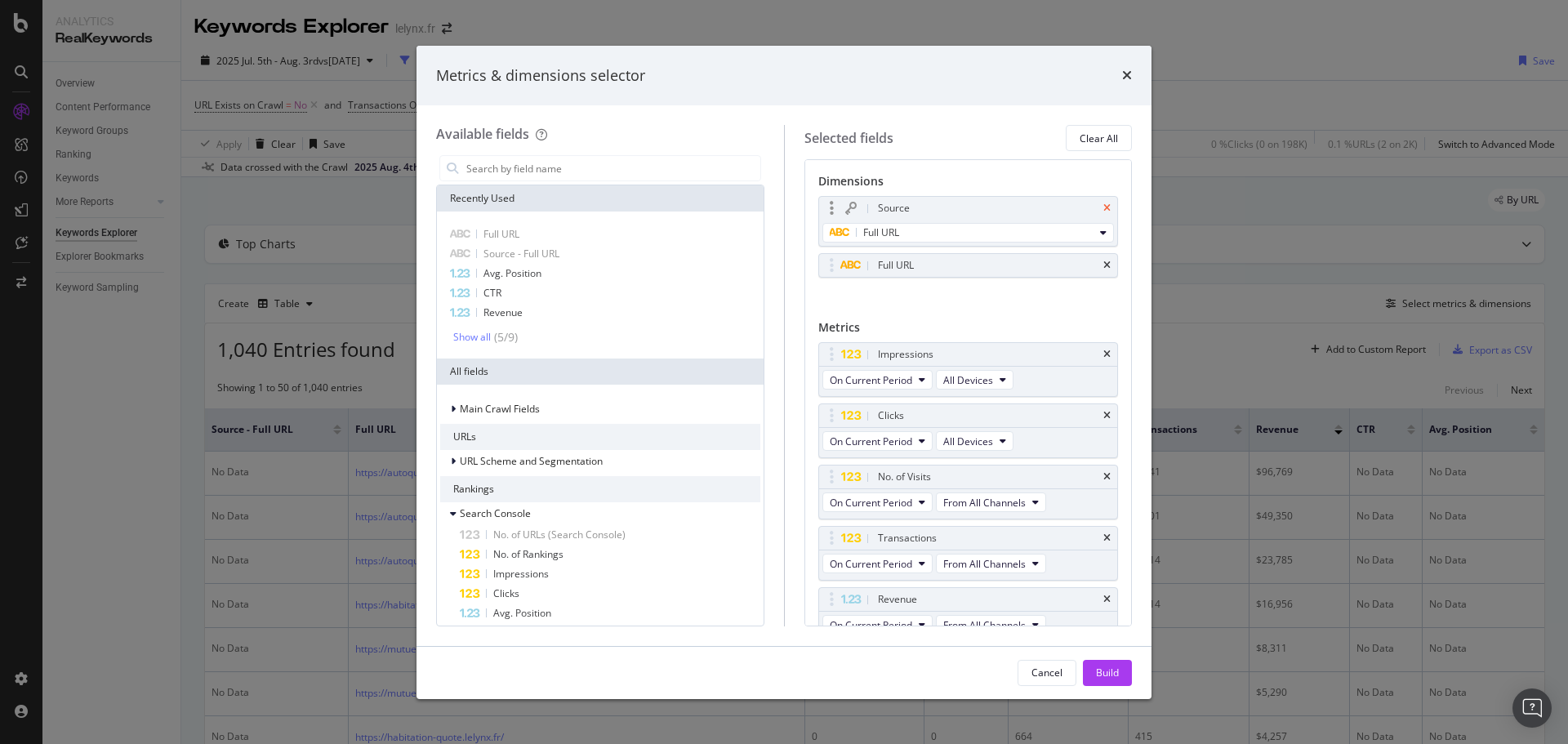 click at bounding box center [1107, 208] 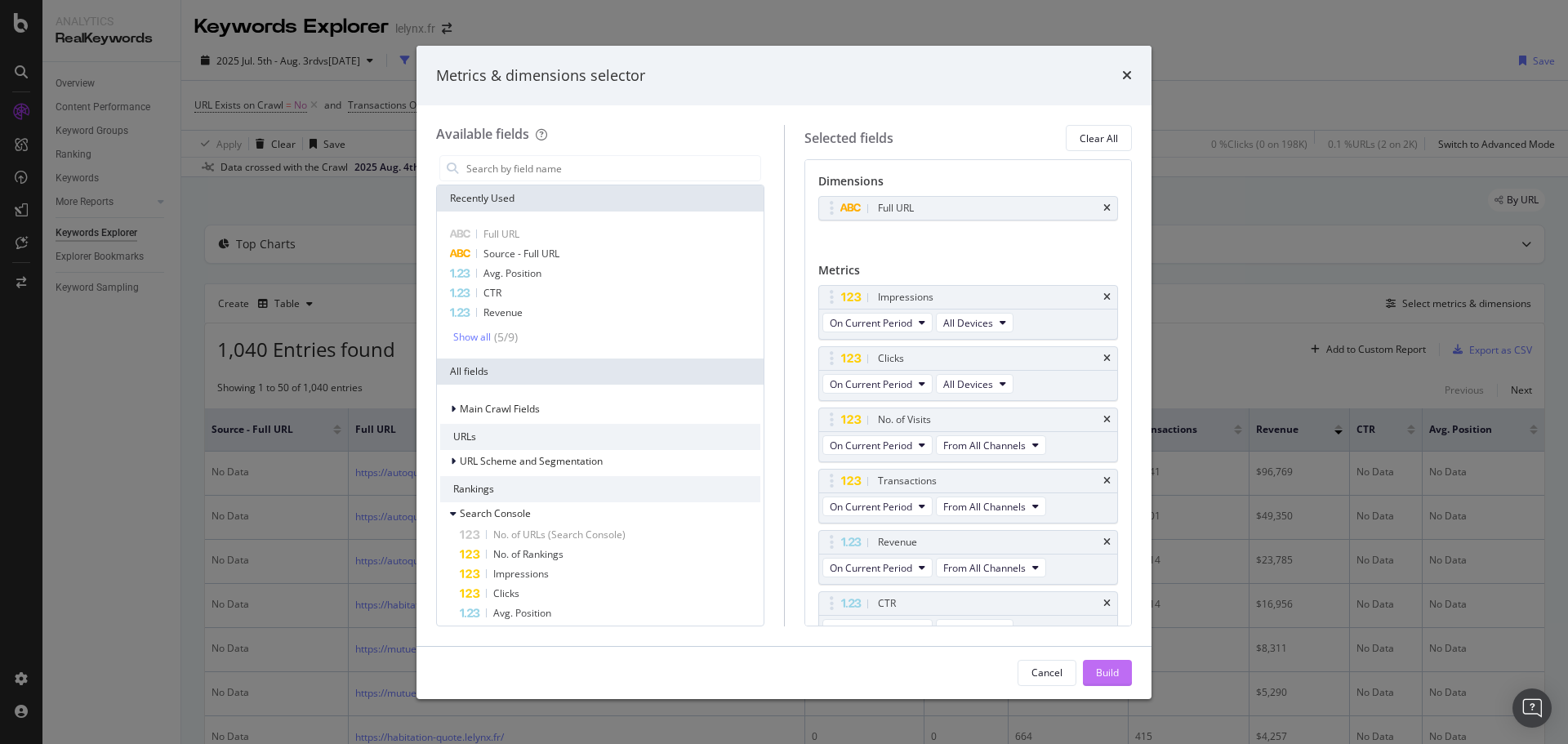 click on "Build" at bounding box center [1107, 673] 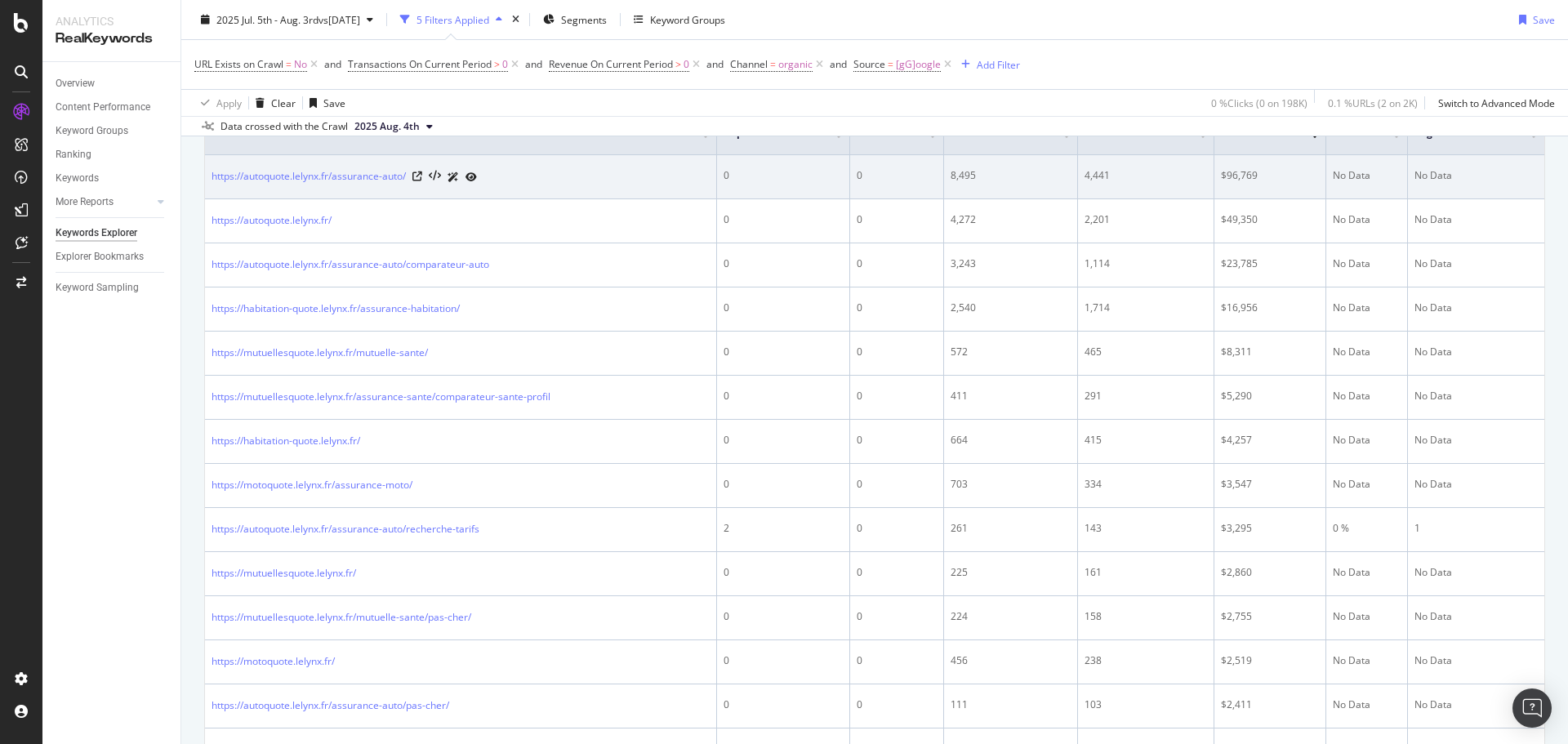 scroll, scrollTop: 0, scrollLeft: 0, axis: both 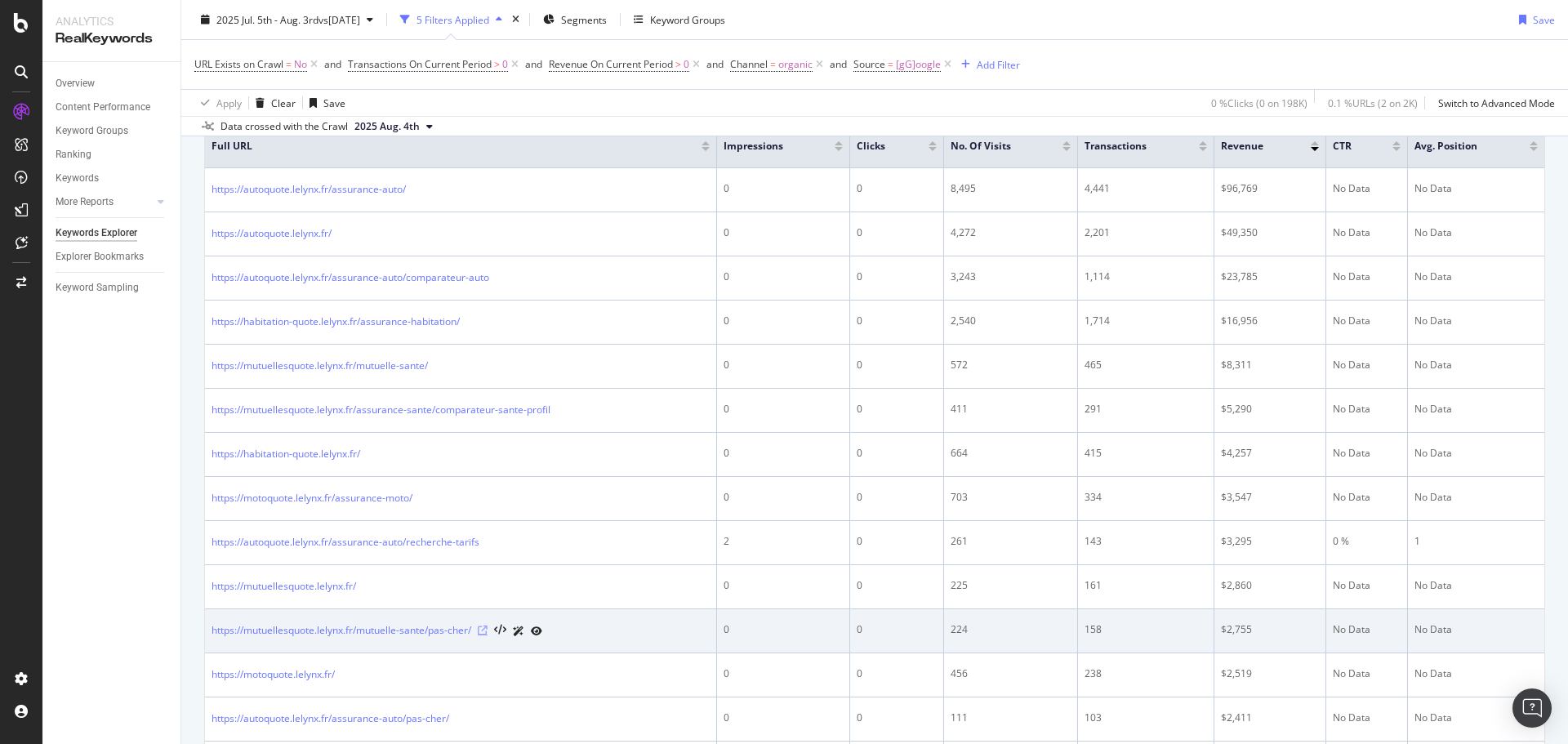 type 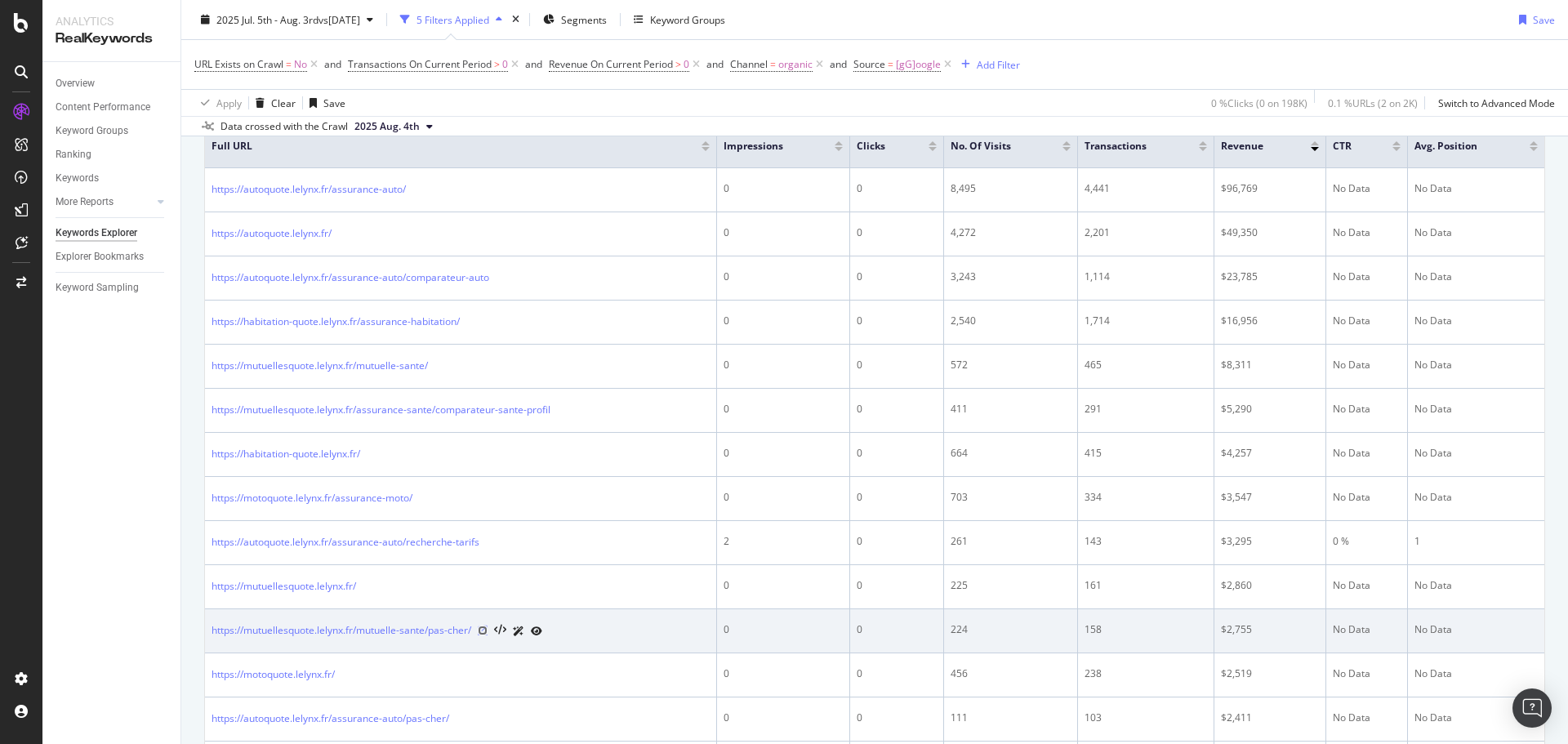 click at bounding box center (483, 630) 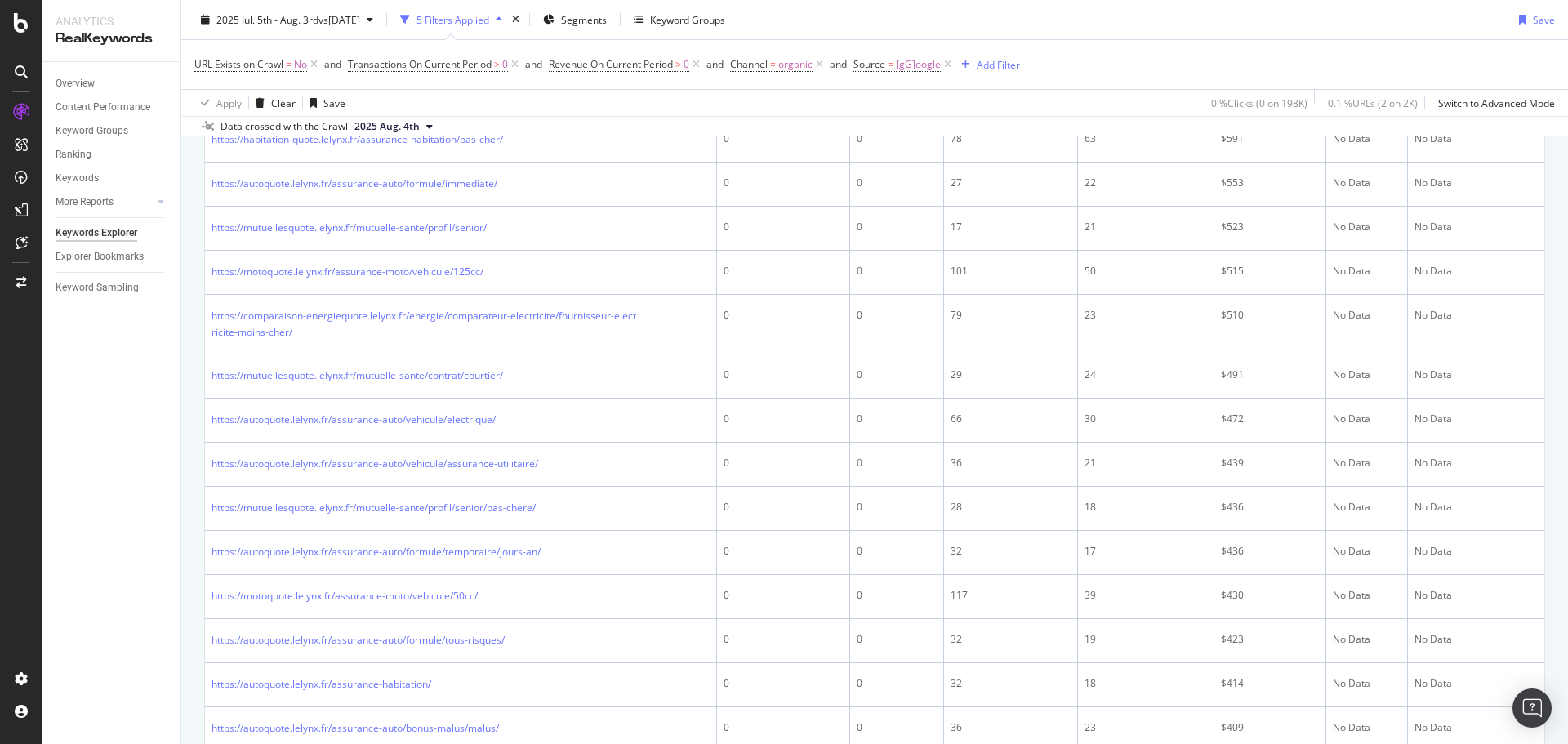 scroll, scrollTop: 2038, scrollLeft: 0, axis: vertical 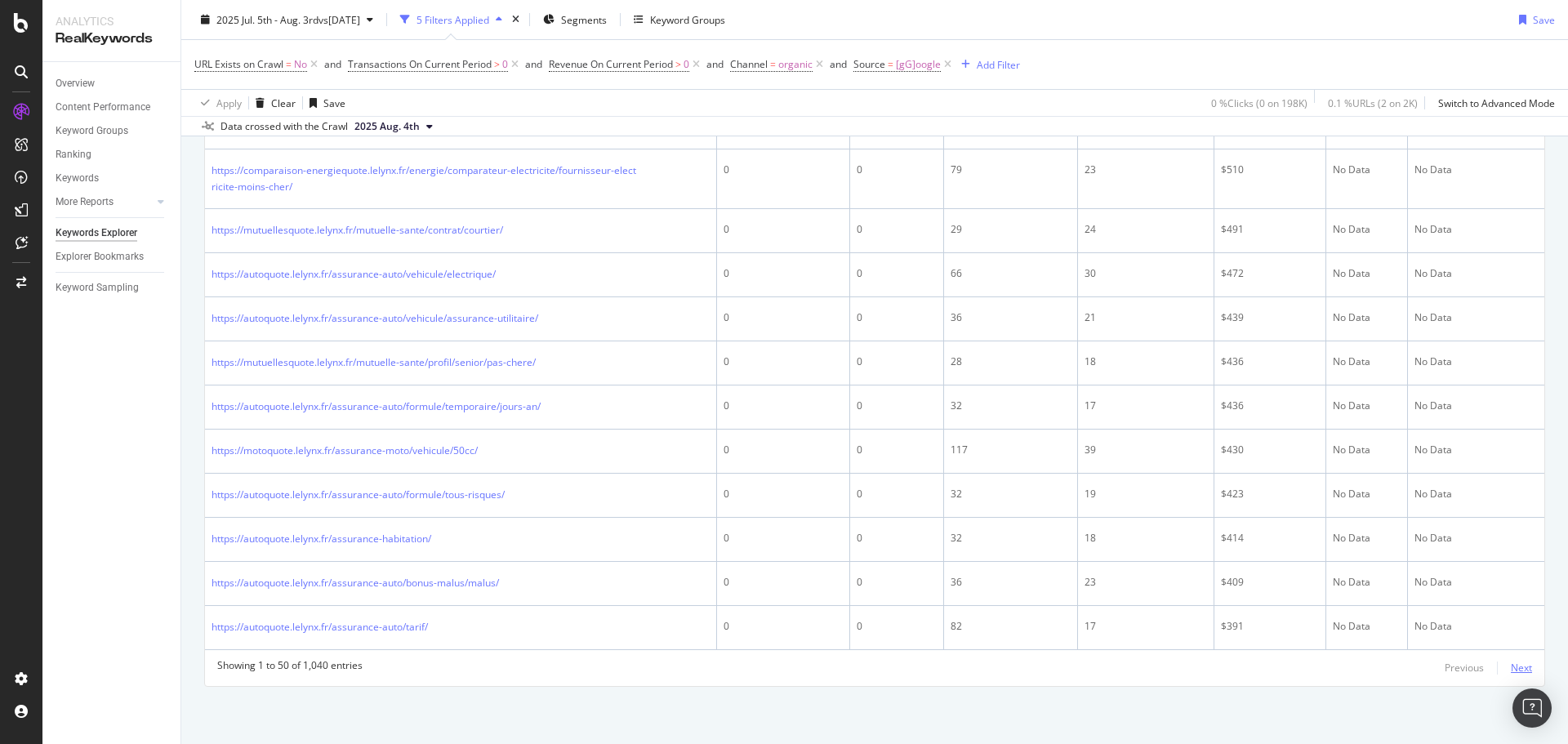 click on "Next" at bounding box center (1521, 667) 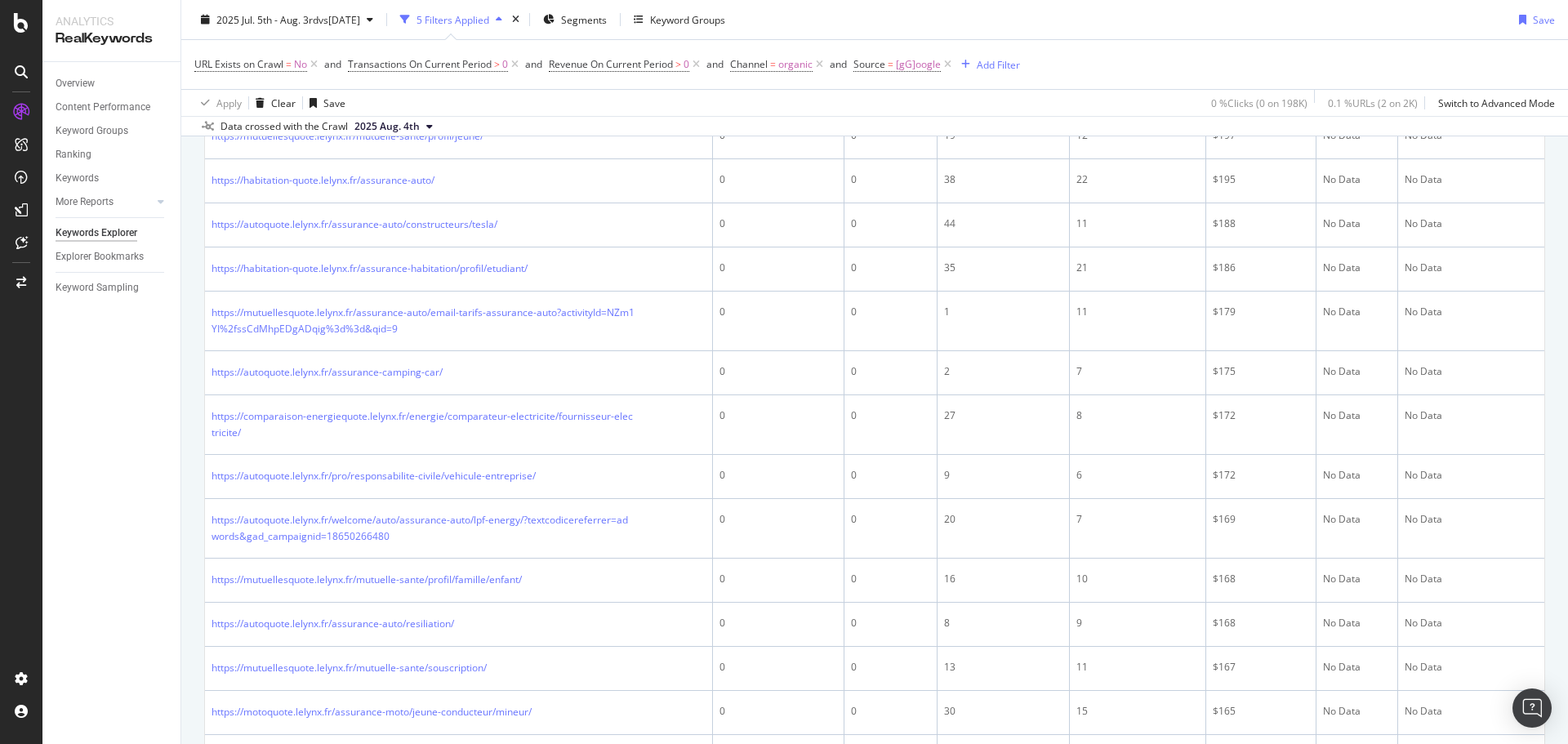 scroll, scrollTop: 2100, scrollLeft: 0, axis: vertical 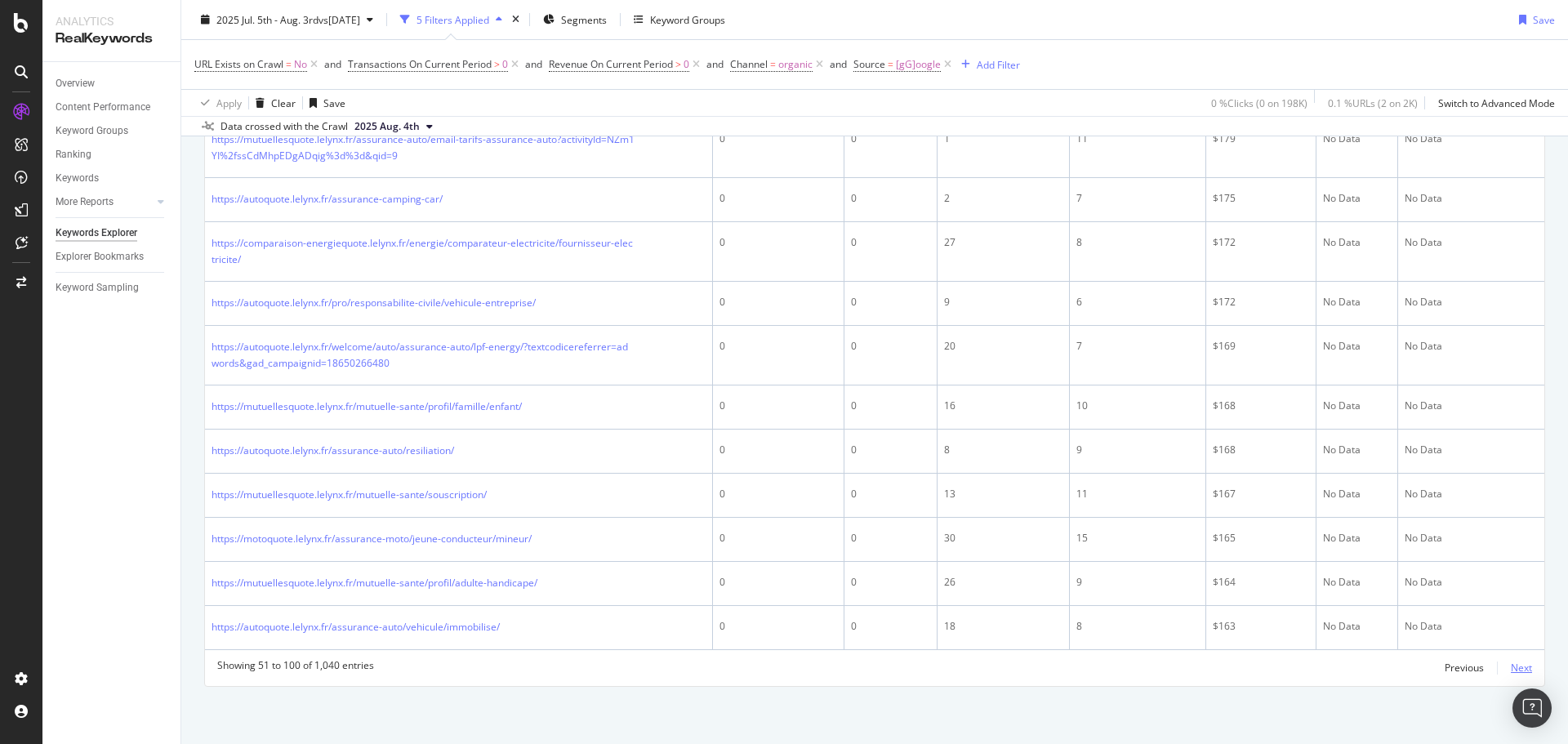 click on "Next" at bounding box center (1521, 667) 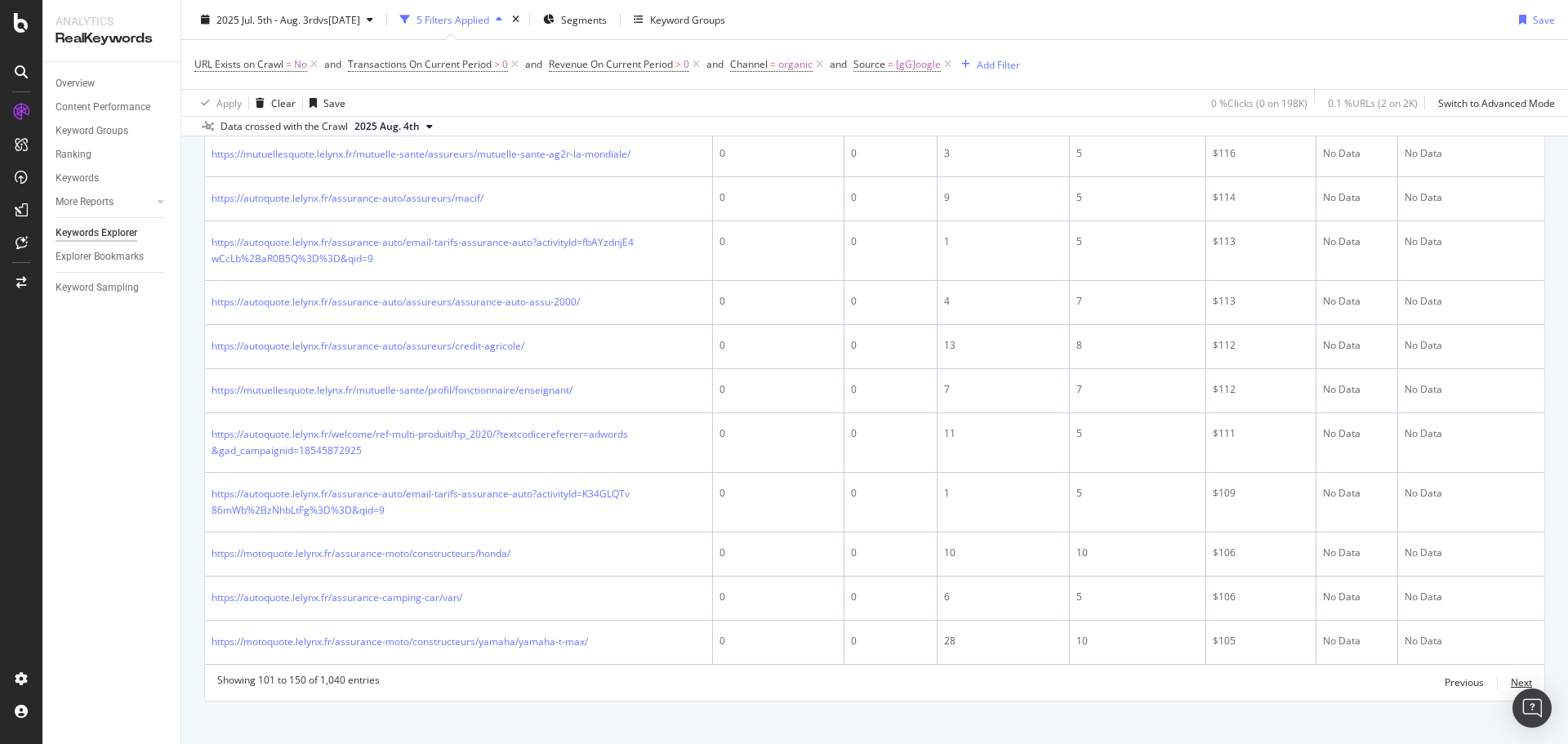 scroll, scrollTop: 2131, scrollLeft: 0, axis: vertical 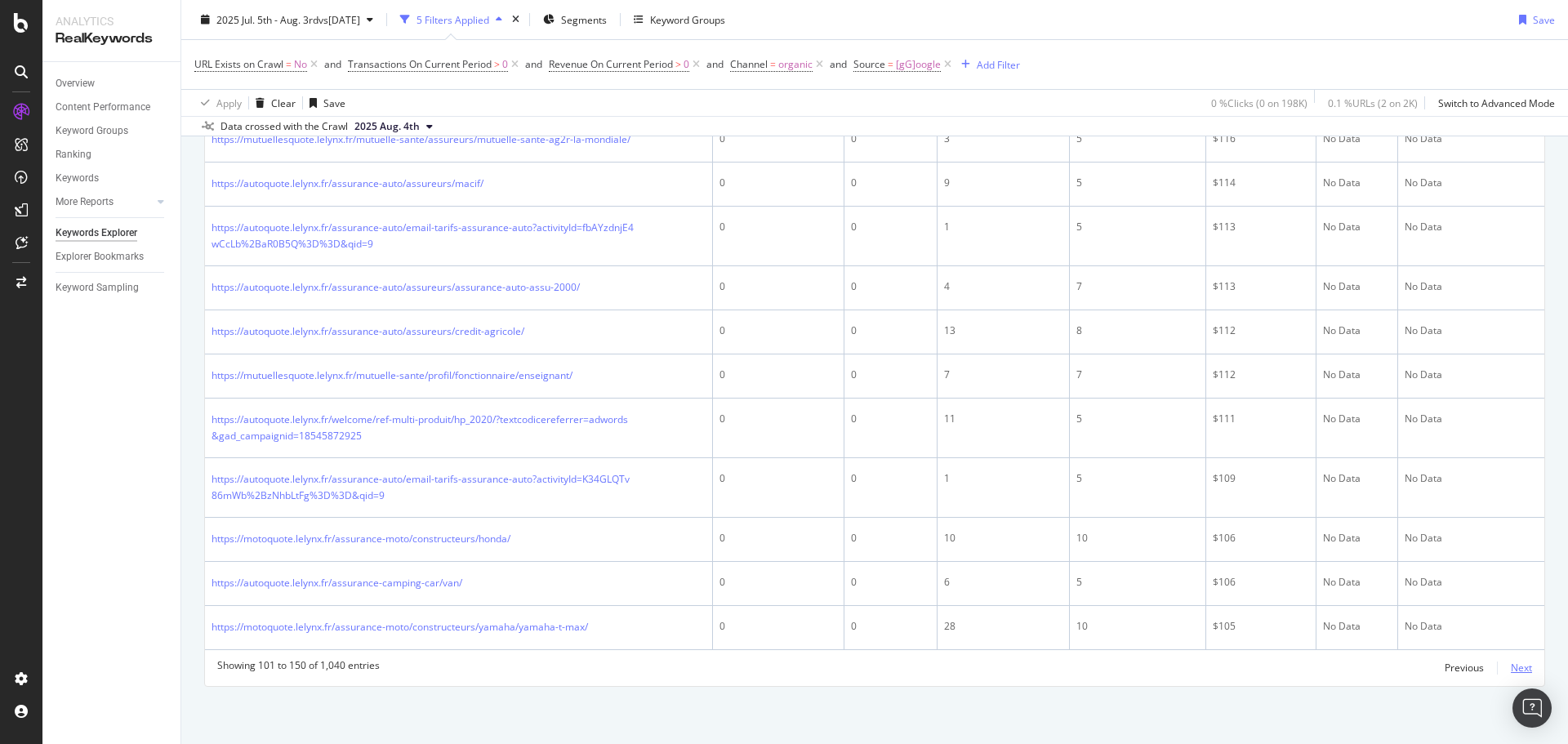 click on "Next" at bounding box center [1521, 667] 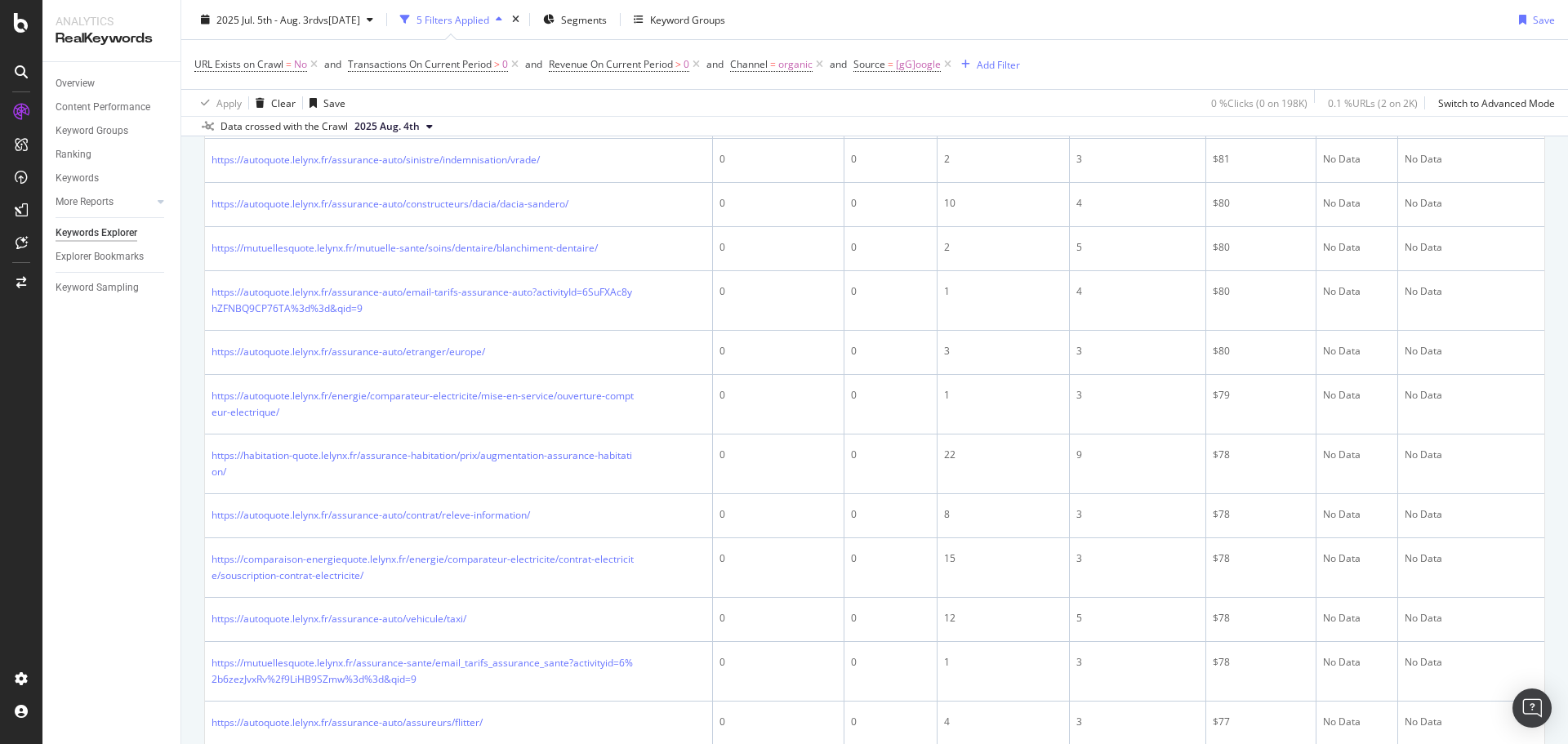 scroll, scrollTop: 2286, scrollLeft: 0, axis: vertical 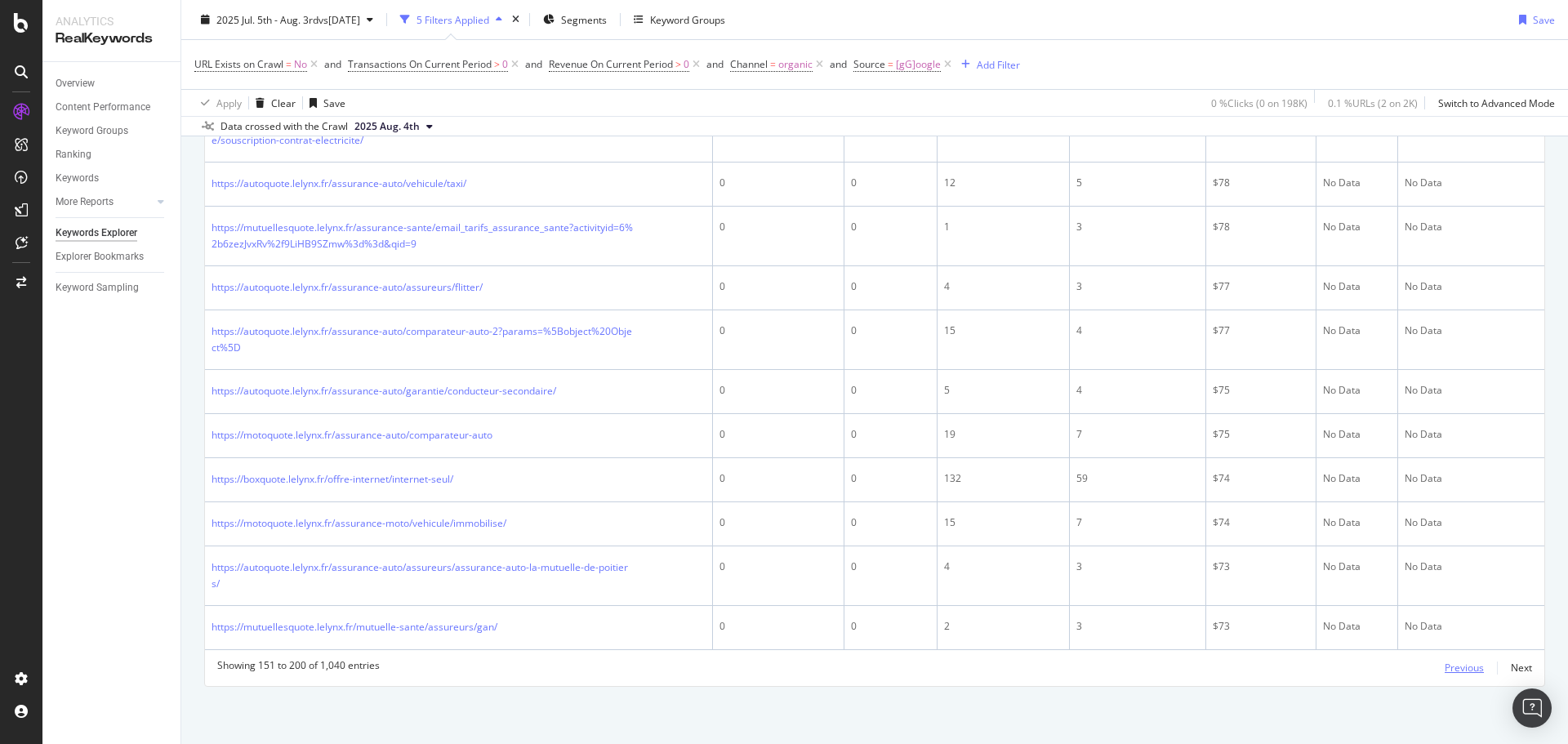 click on "Previous" at bounding box center (1464, 667) 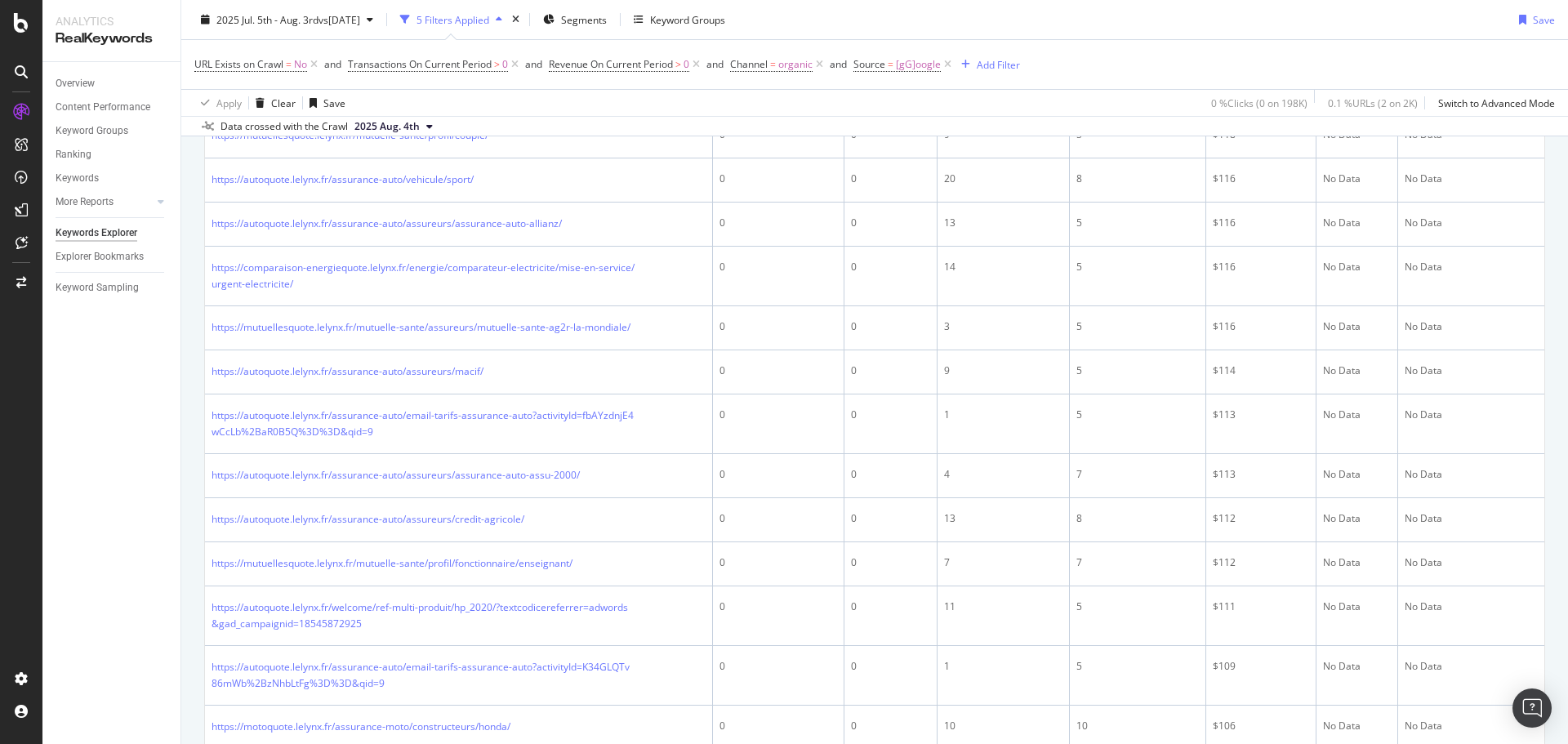 scroll, scrollTop: 2131, scrollLeft: 0, axis: vertical 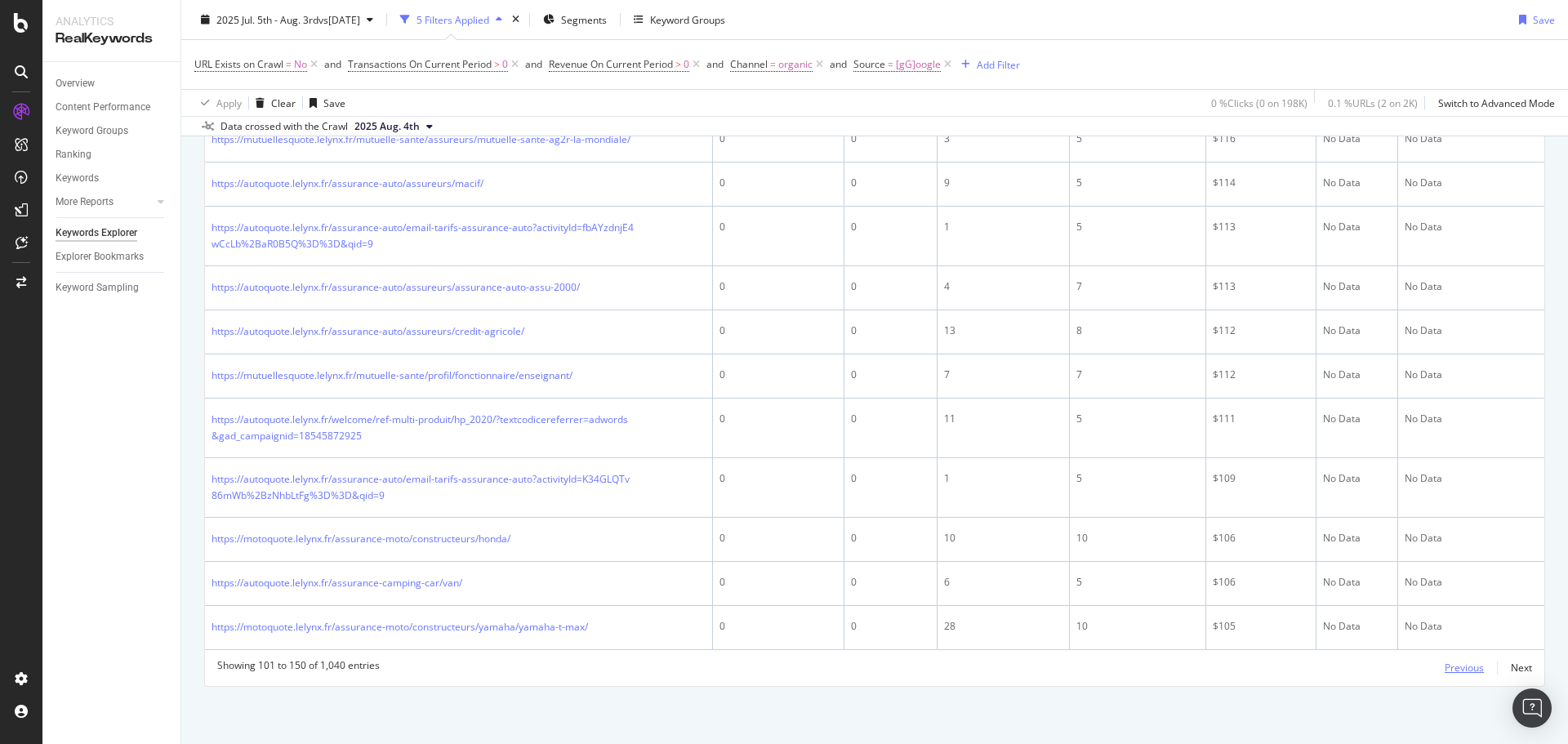 click on "Previous" at bounding box center [1464, 667] 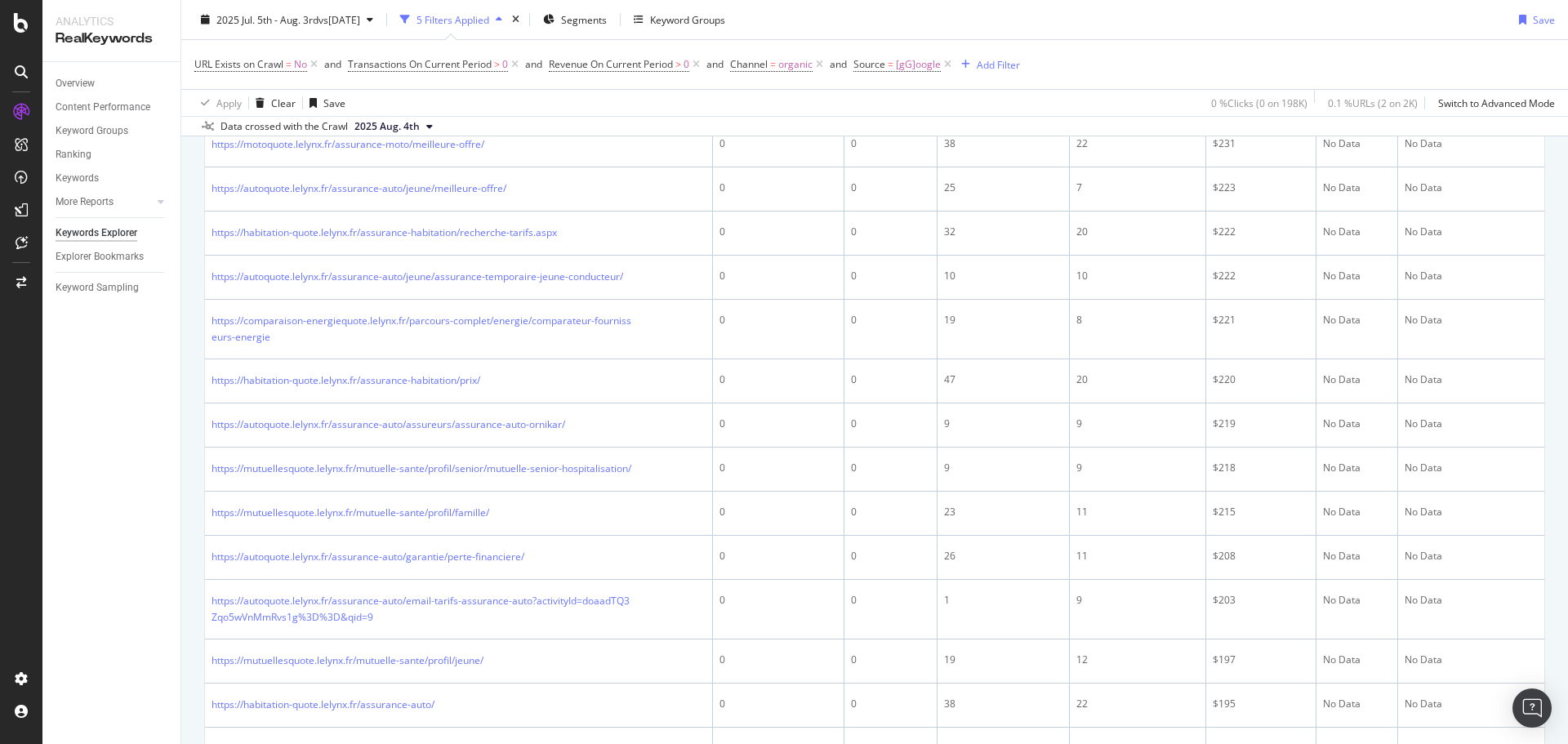 scroll, scrollTop: 2100, scrollLeft: 0, axis: vertical 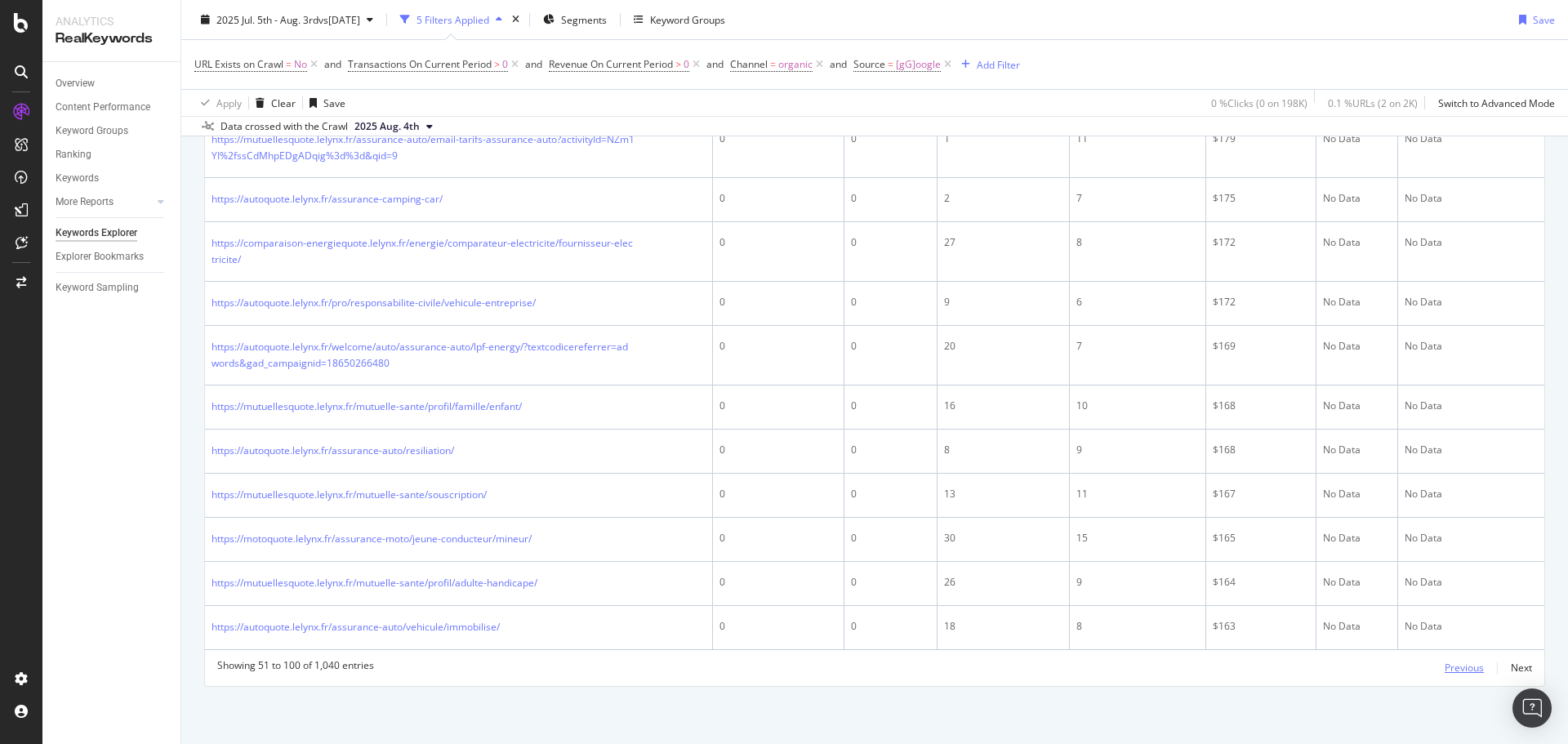 click on "Previous" at bounding box center (1464, 667) 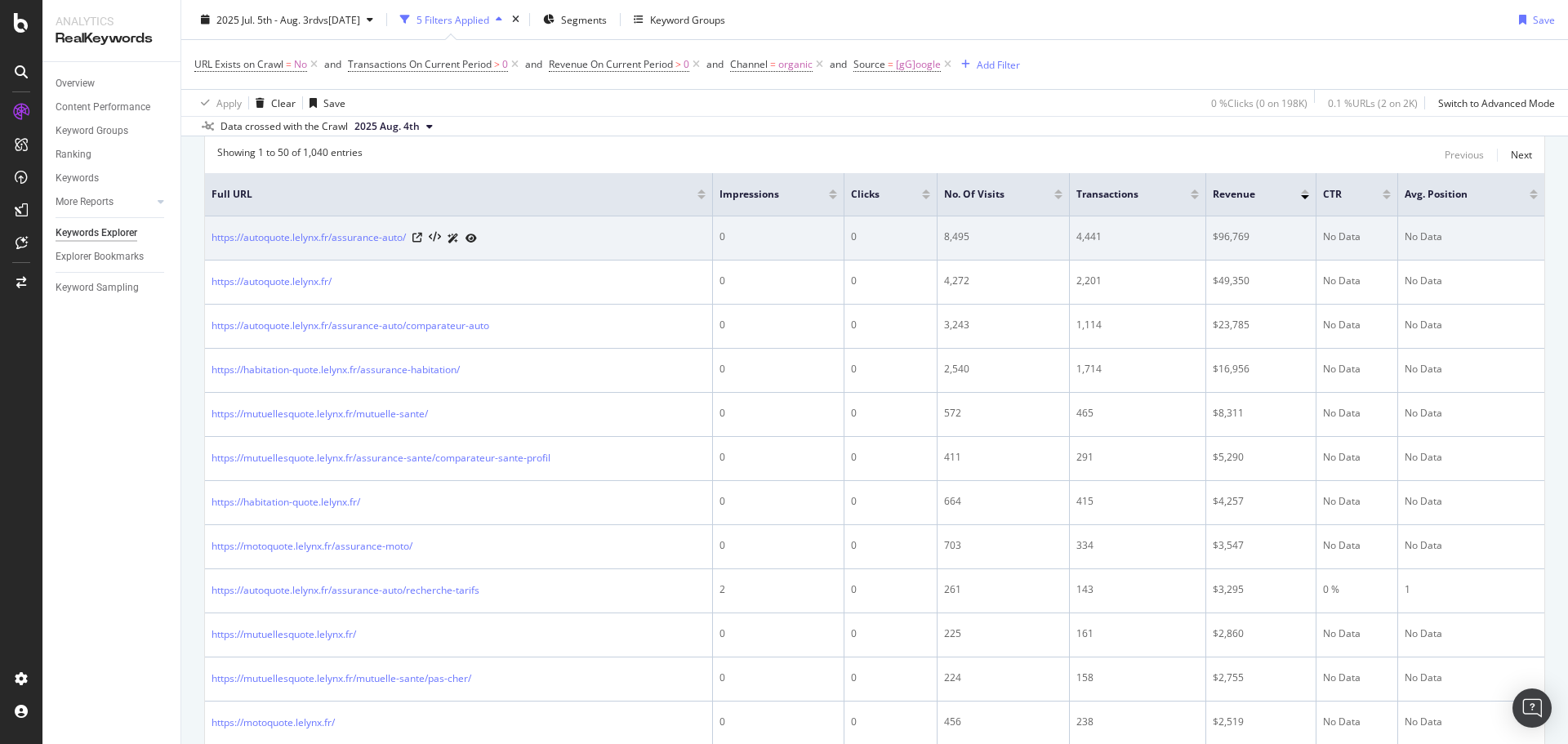 scroll, scrollTop: 0, scrollLeft: 0, axis: both 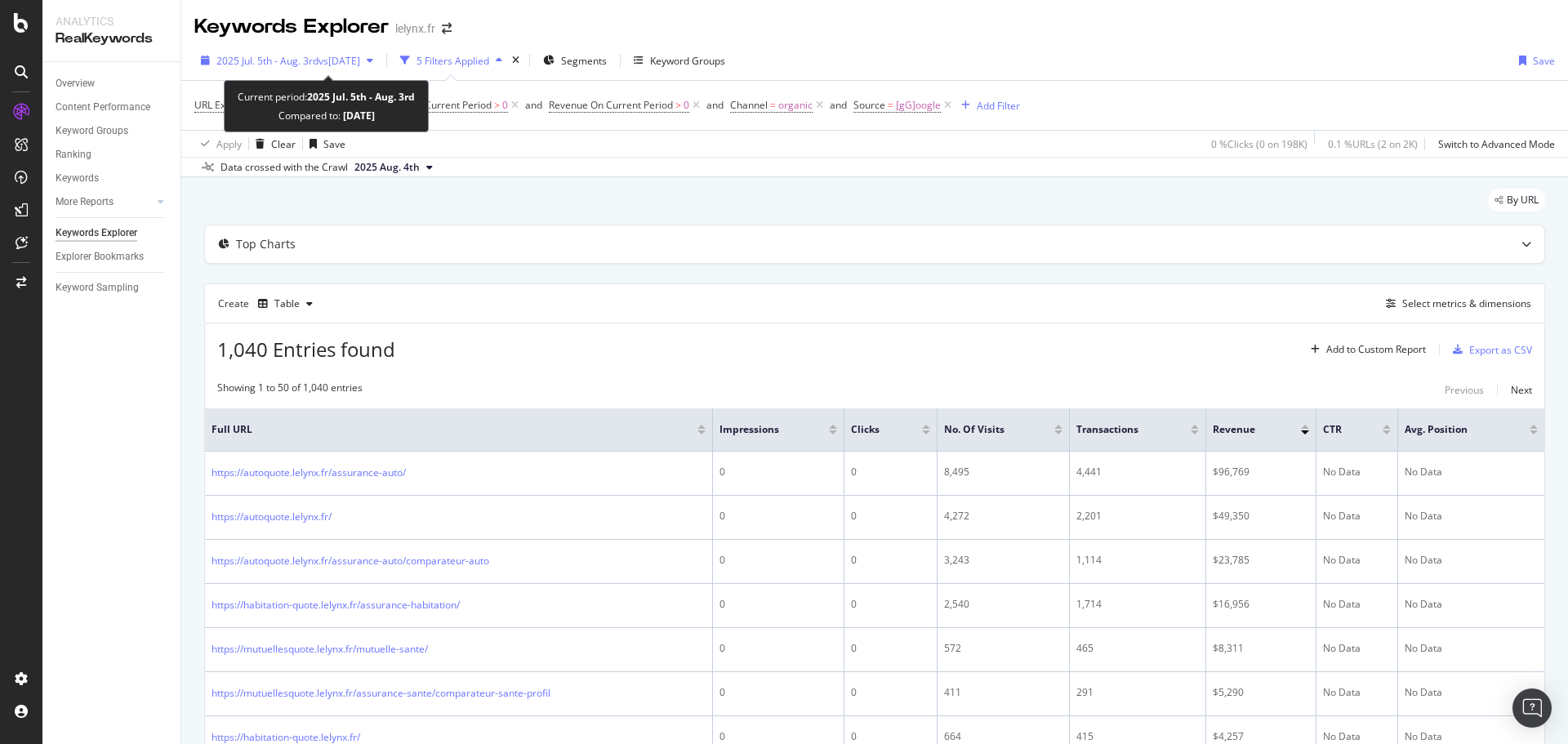 click on "vs  2025 Jun. 28th - Jul. 27th" at bounding box center (339, 60) 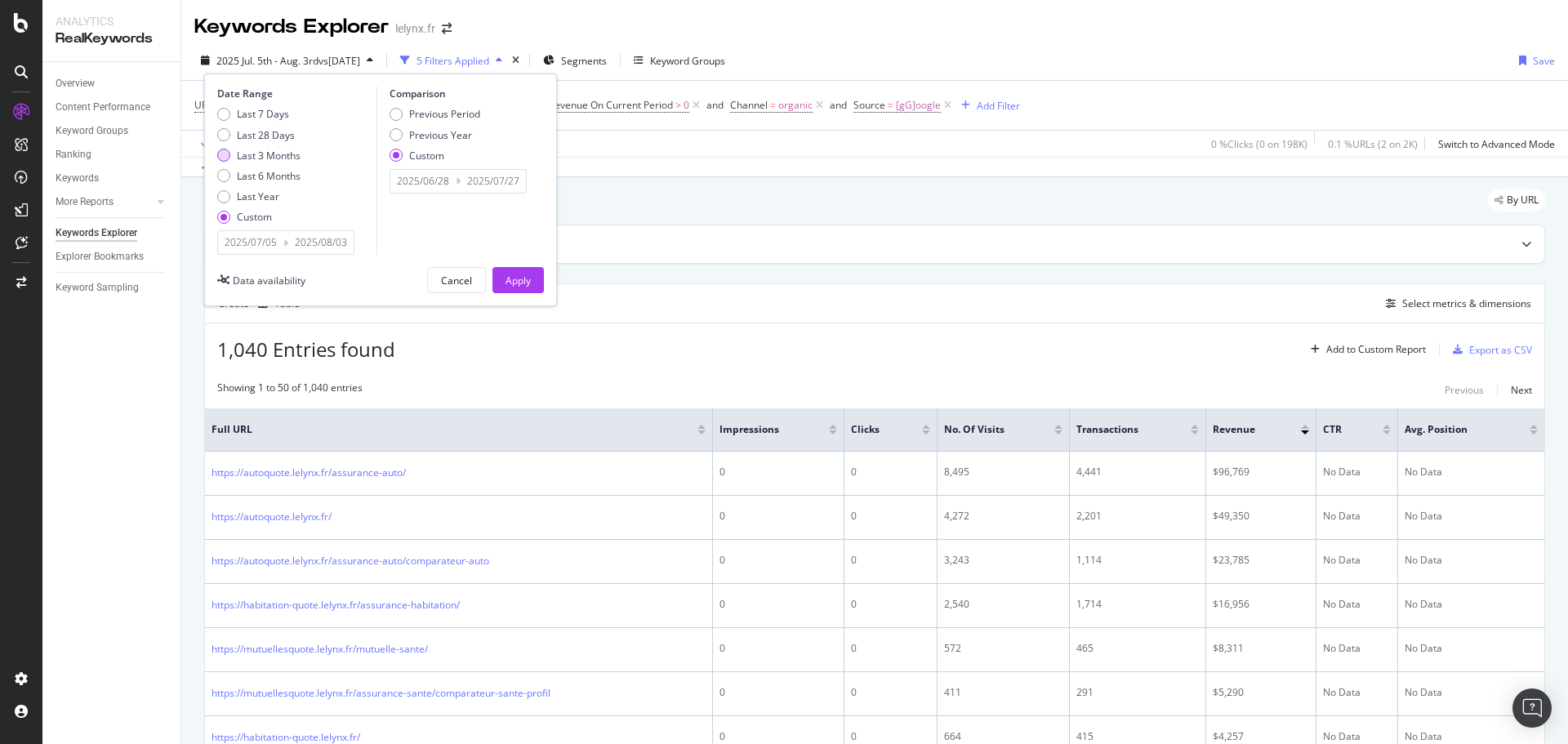 click on "Last 3 Months" at bounding box center (269, 155) 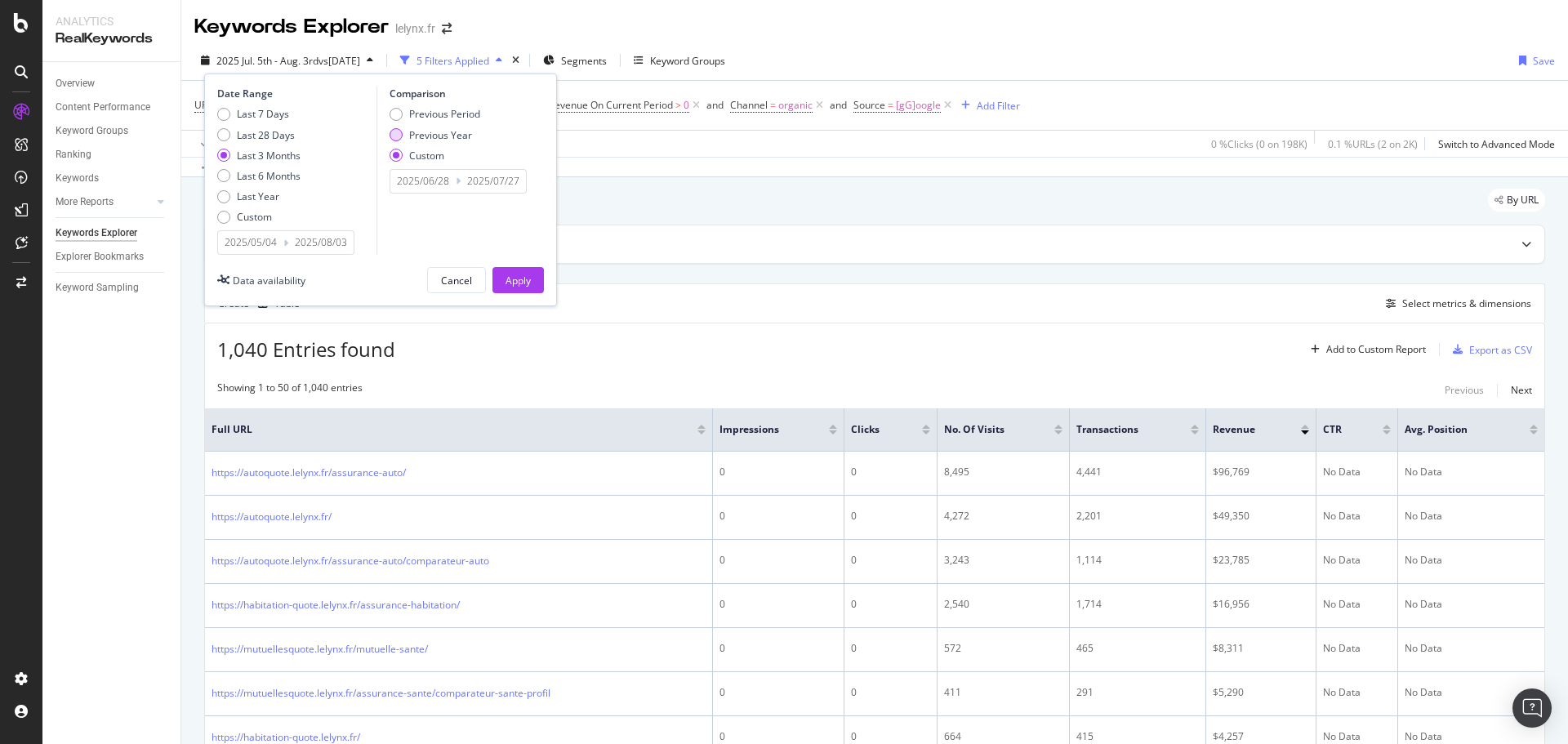 click on "Previous Year" at bounding box center (440, 135) 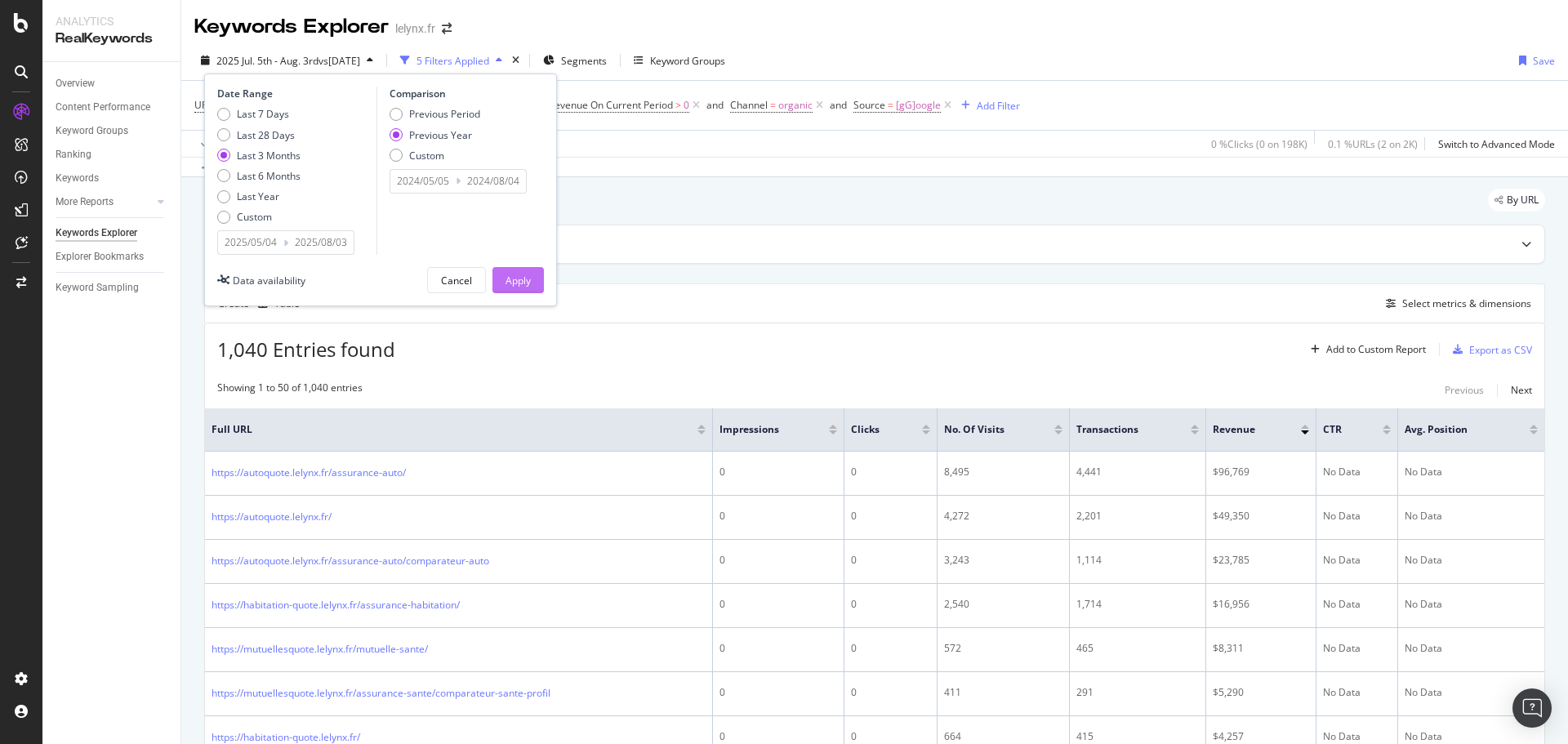 click on "Apply" at bounding box center (518, 280) 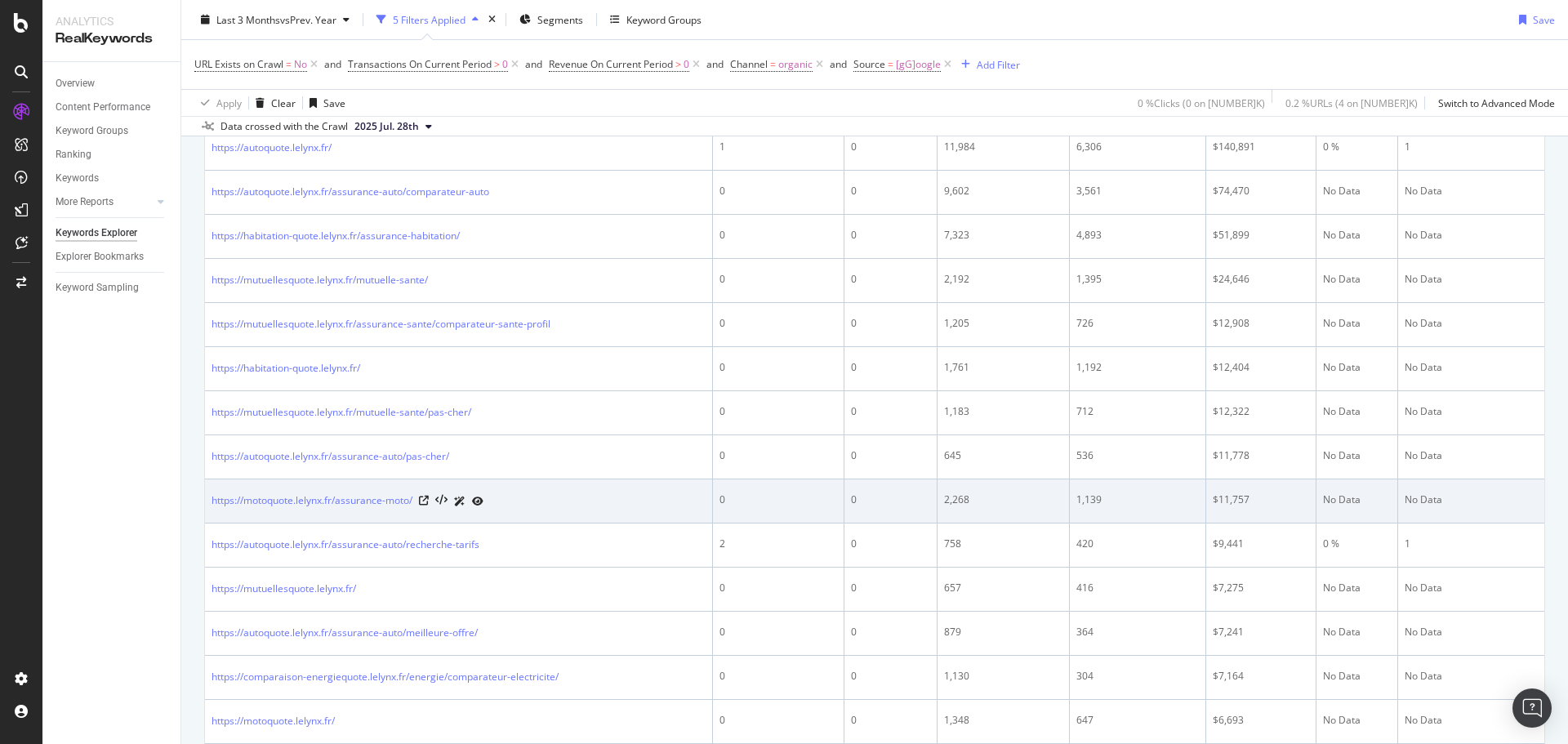 scroll, scrollTop: 375, scrollLeft: 0, axis: vertical 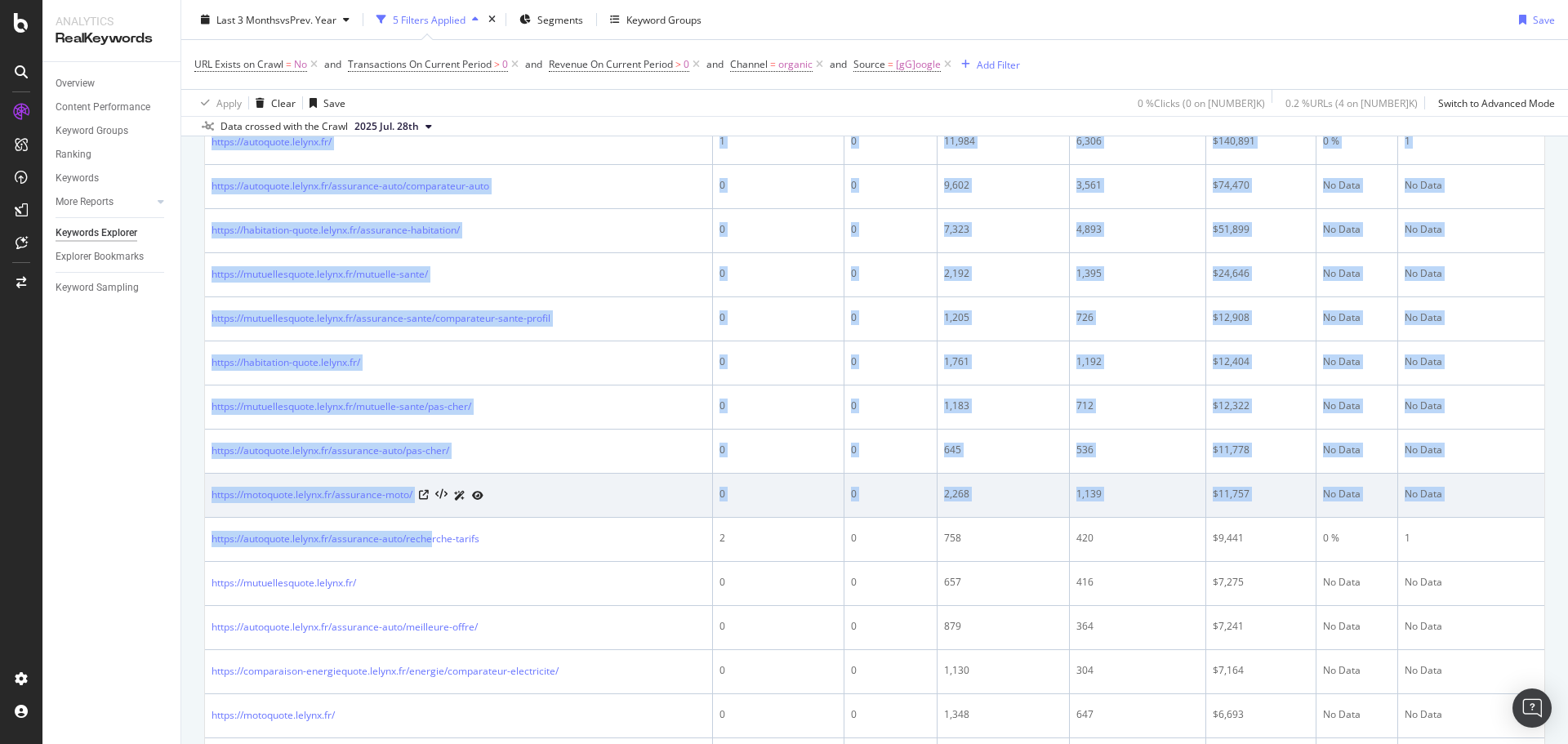 drag, startPoint x: 198, startPoint y: 537, endPoint x: 424, endPoint y: 516, distance: 226.97357 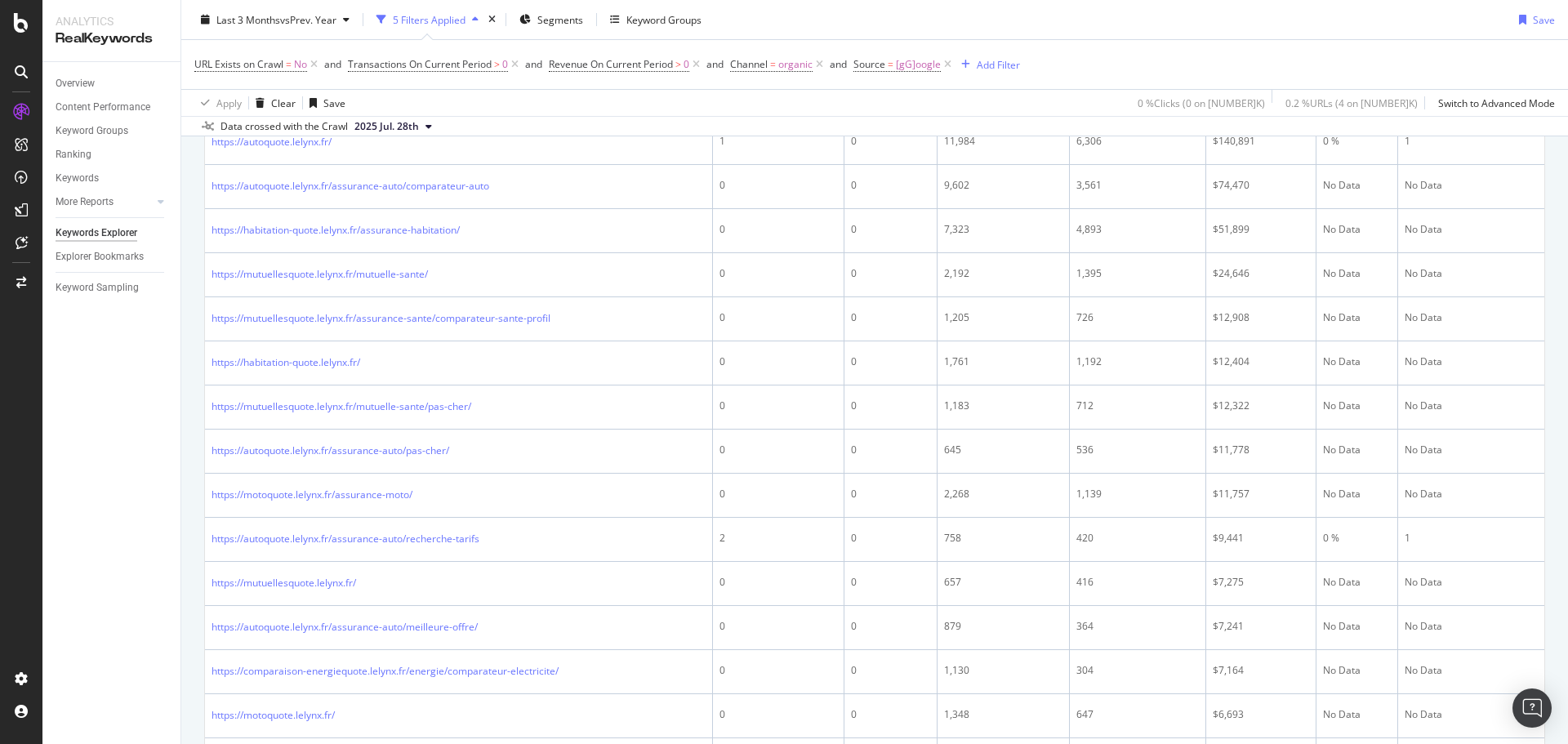 click on "Overview Content Performance Keyword Groups Ranking Keywords More Reports Countries Devices Content Structure Keywords Explorer Explorer Bookmarks Keyword Sampling" at bounding box center [111, 403] 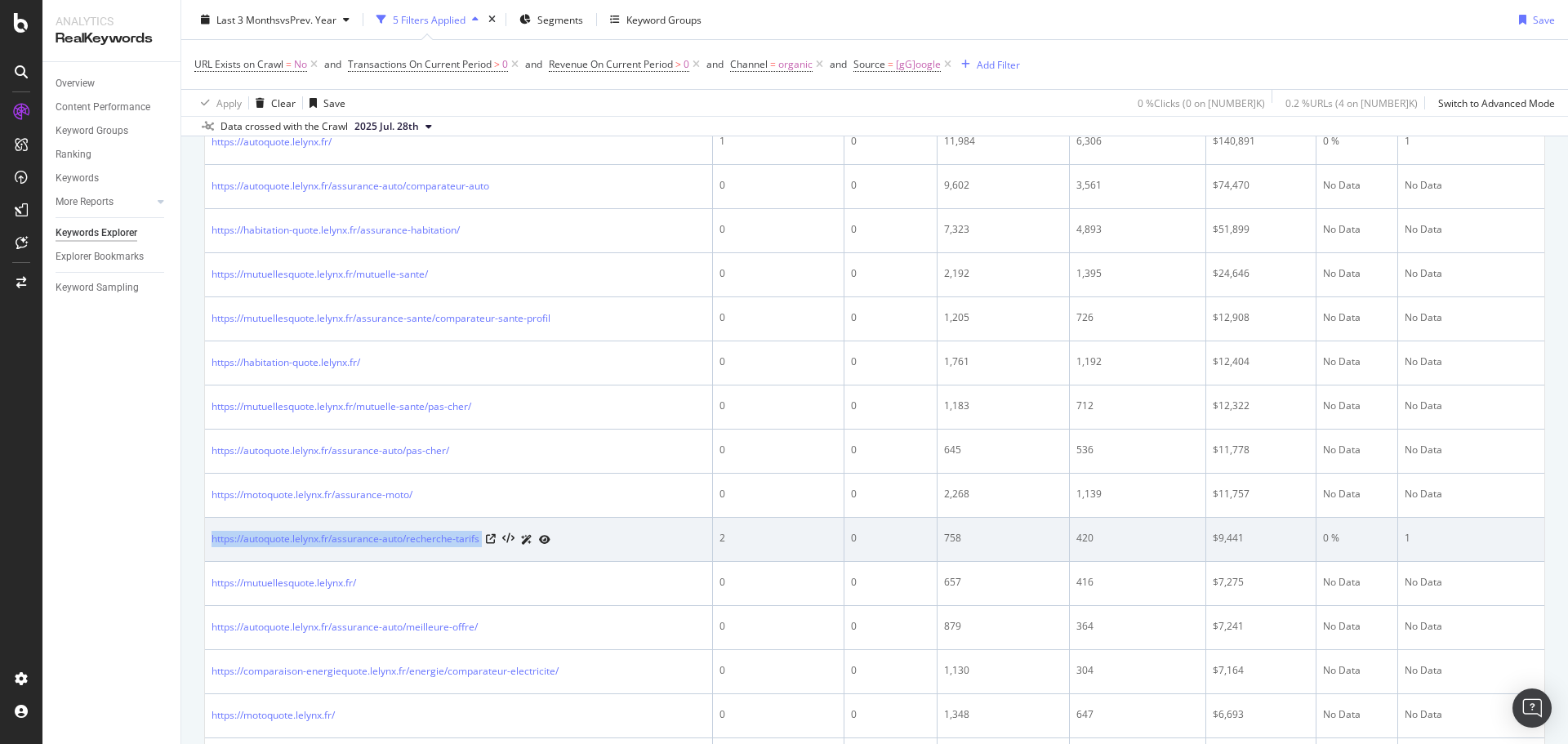 drag, startPoint x: 207, startPoint y: 537, endPoint x: 485, endPoint y: 535, distance: 278.00719 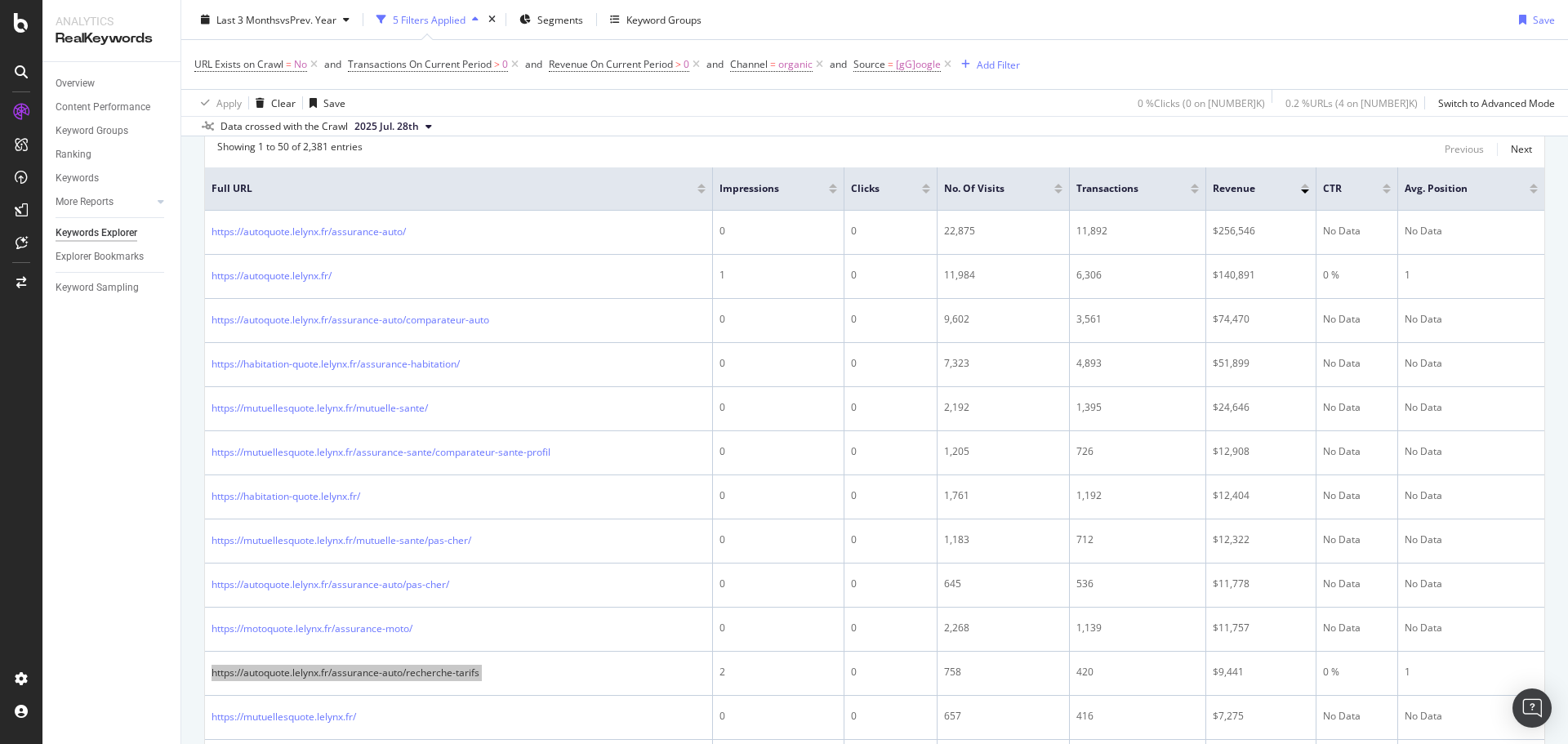 scroll, scrollTop: 239, scrollLeft: 0, axis: vertical 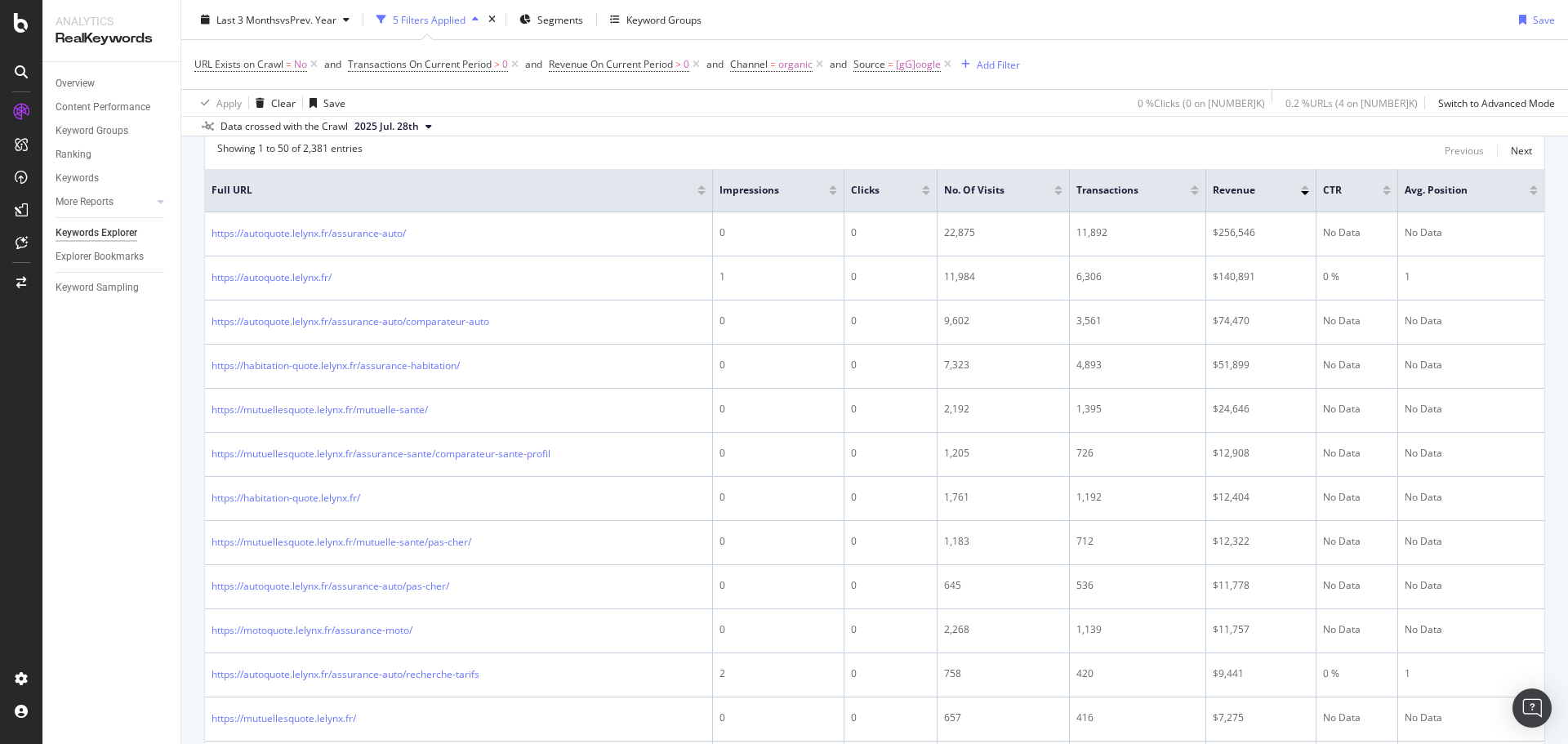 click on "By URL Top Charts Create   Table Select metrics & dimensions 2,381 Entries found Add to Custom Report Export as CSV Showing 1 to 50 of 2,381 entries Previous Next Full URL Impressions Clicks No. of Visits Transactions Revenue CTR Avg. Position https://autoquote.lelynx.fr/assurance-auto/ 0 0 22,875 11,892 $256,546 No Data No Data https://autoquote.lelynx.fr/ 1 0 11,984 6,306 $140,891 0 % 1 https://autoquote.lelynx.fr/assurance-auto/comparateur-auto 0 0 9,602 3,561 $74,470 No Data No Data https://habitation-quote.lelynx.fr/assurance-habitation/ 0 0 7,323 4,893 $51,899 No Data No Data https://mutuellesquote.lelynx.fr/mutuelle-sante/ 0 0 2,192 1,395 $24,646 No Data No Data https://mutuellesquote.lelynx.fr/assurance-sante/comparateur-sante-profil 0 0 1,205 726 $12,908 No Data No Data https://habitation-quote.lelynx.fr/ 0 0 1,761 1,192 $12,404 No Data No Data https://mutuellesquote.lelynx.fr/mutuelle-sante/pas-cher/ 0 0 1,183 712 $12,322 No Data No Data https://autoquote.lelynx.fr/assurance-auto/pas-cher/ 0 0 645 0" at bounding box center (875, 1240) 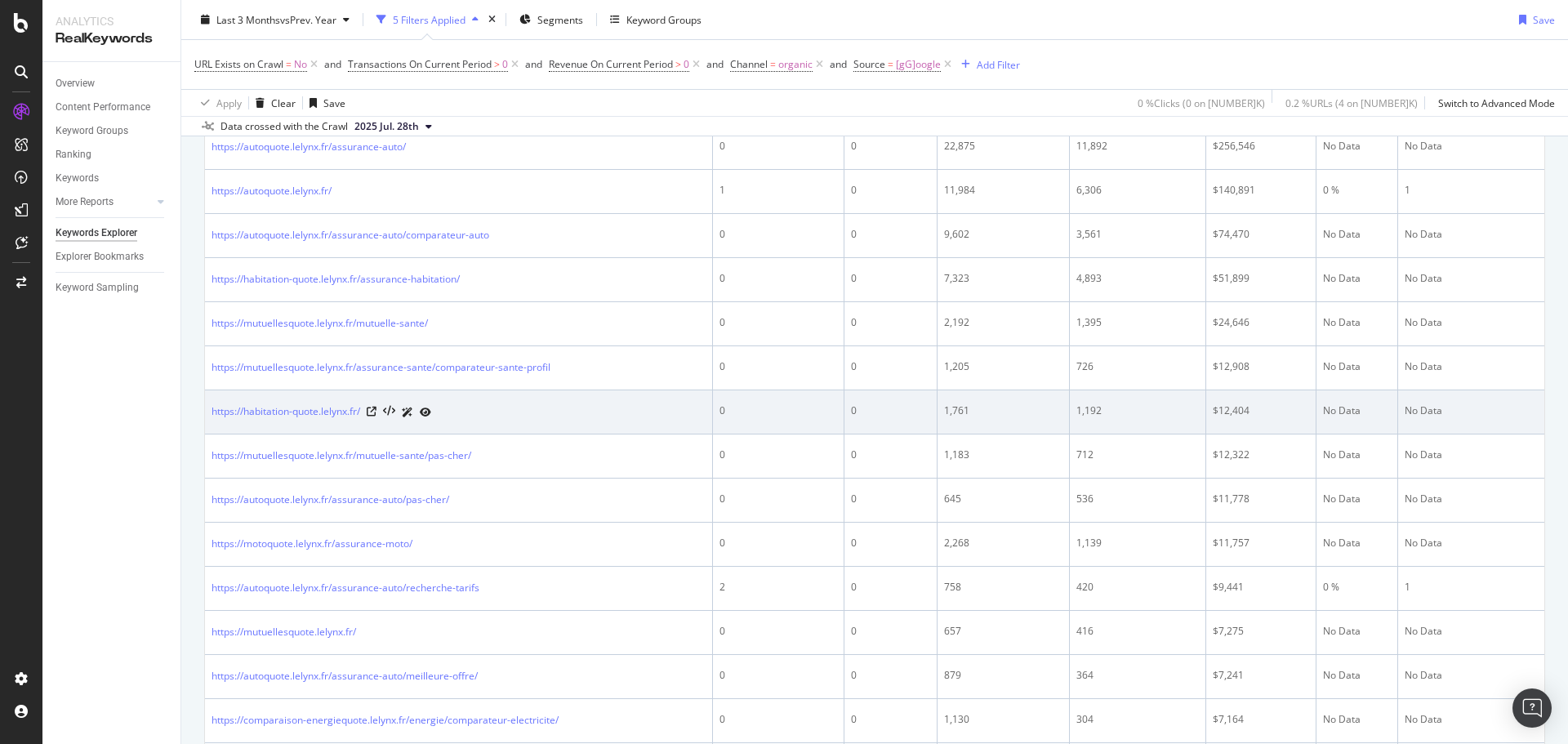 scroll, scrollTop: 327, scrollLeft: 0, axis: vertical 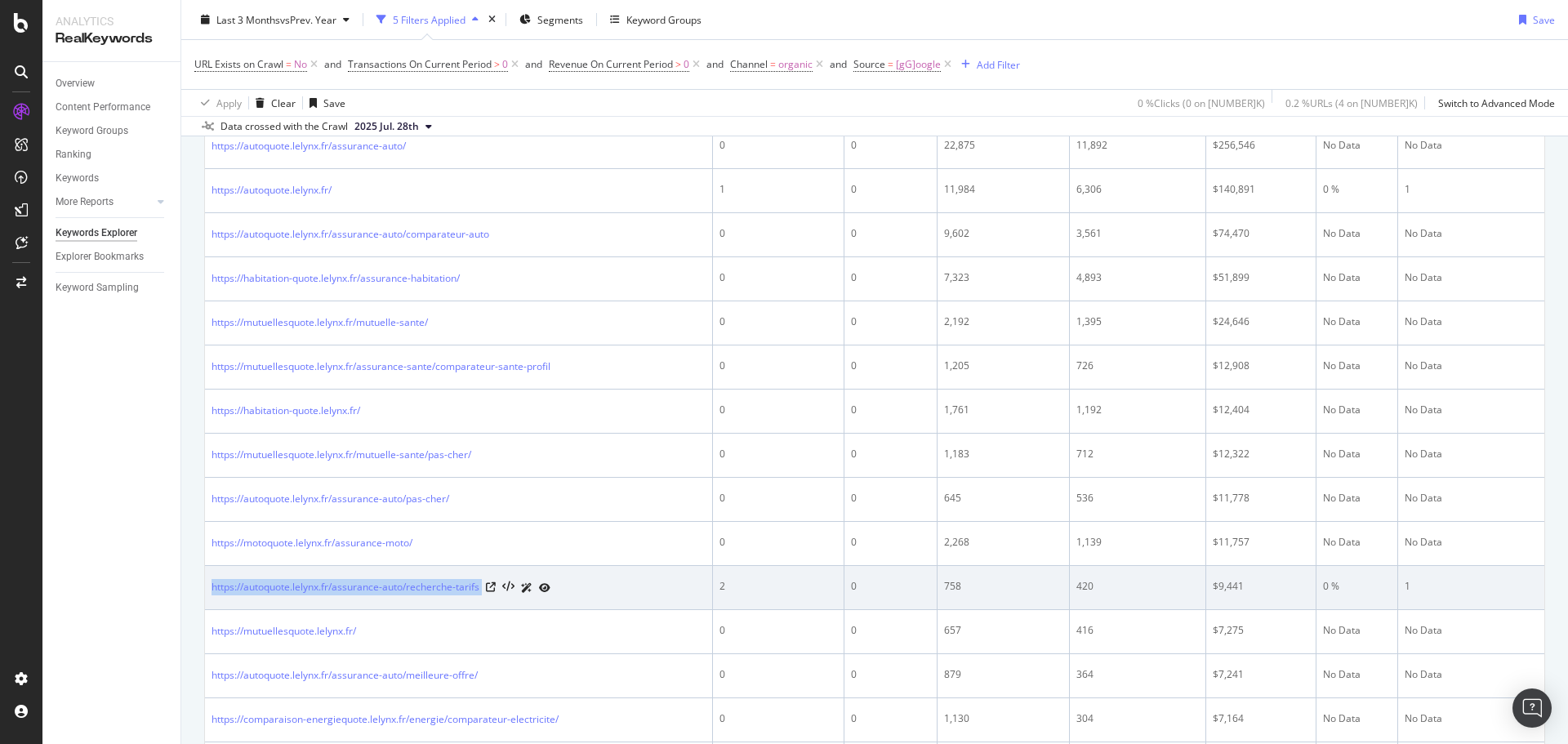 drag, startPoint x: 208, startPoint y: 573, endPoint x: 485, endPoint y: 584, distance: 277.21833 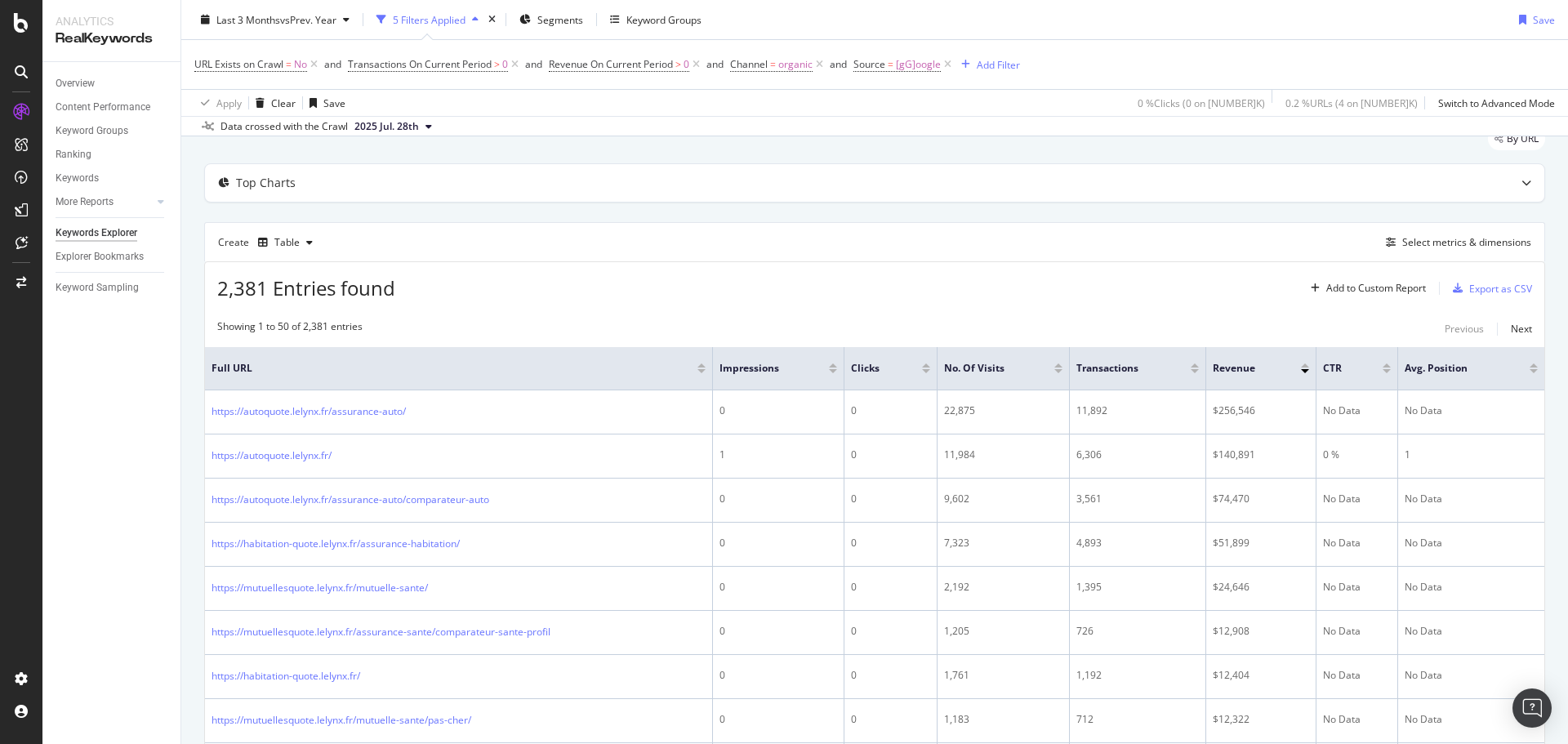 scroll, scrollTop: 0, scrollLeft: 0, axis: both 